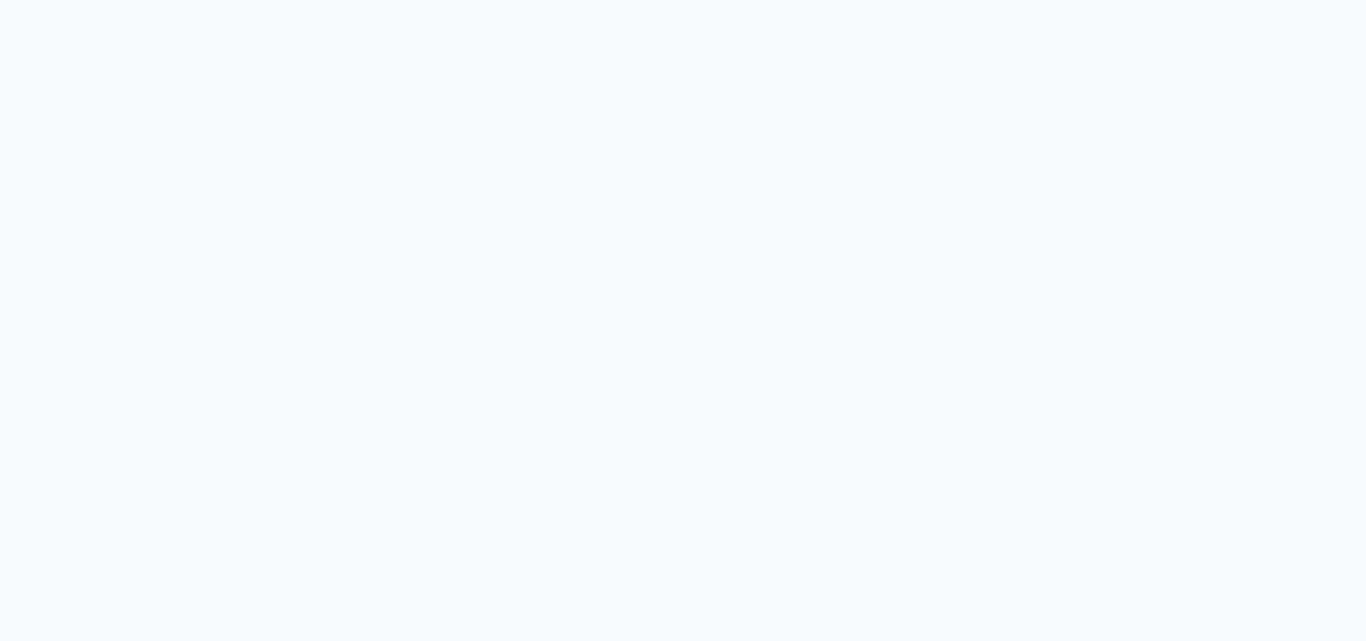 scroll, scrollTop: 0, scrollLeft: 0, axis: both 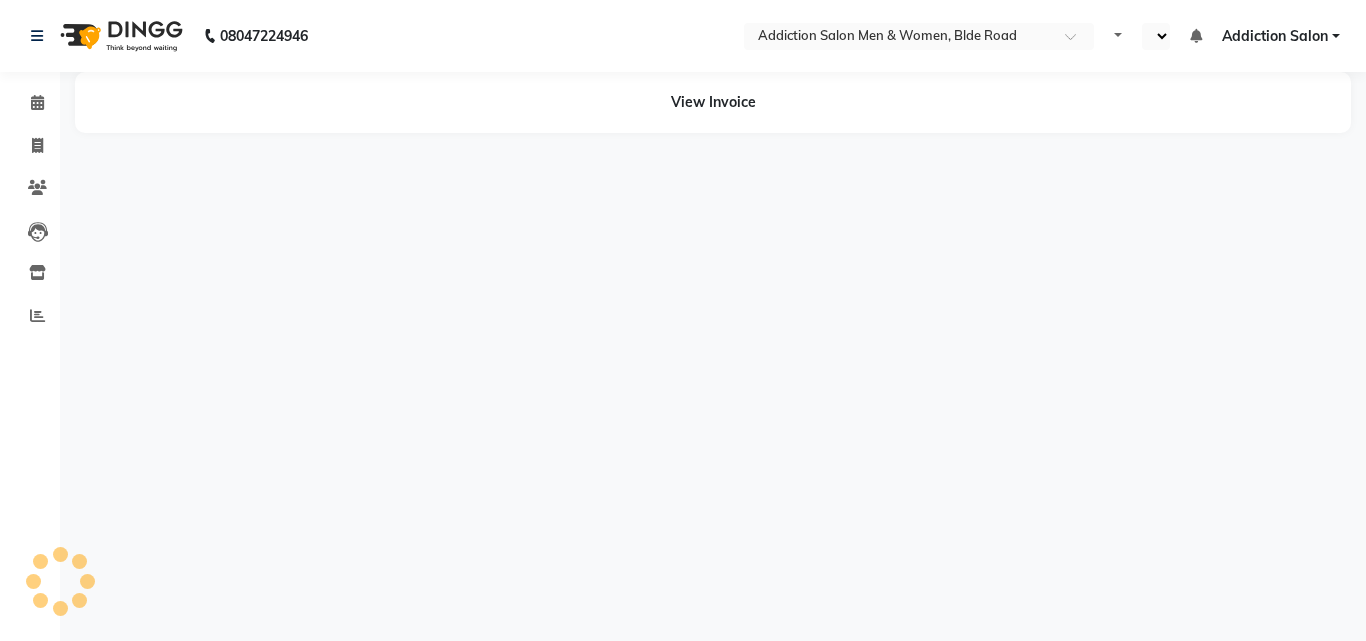 select on "en" 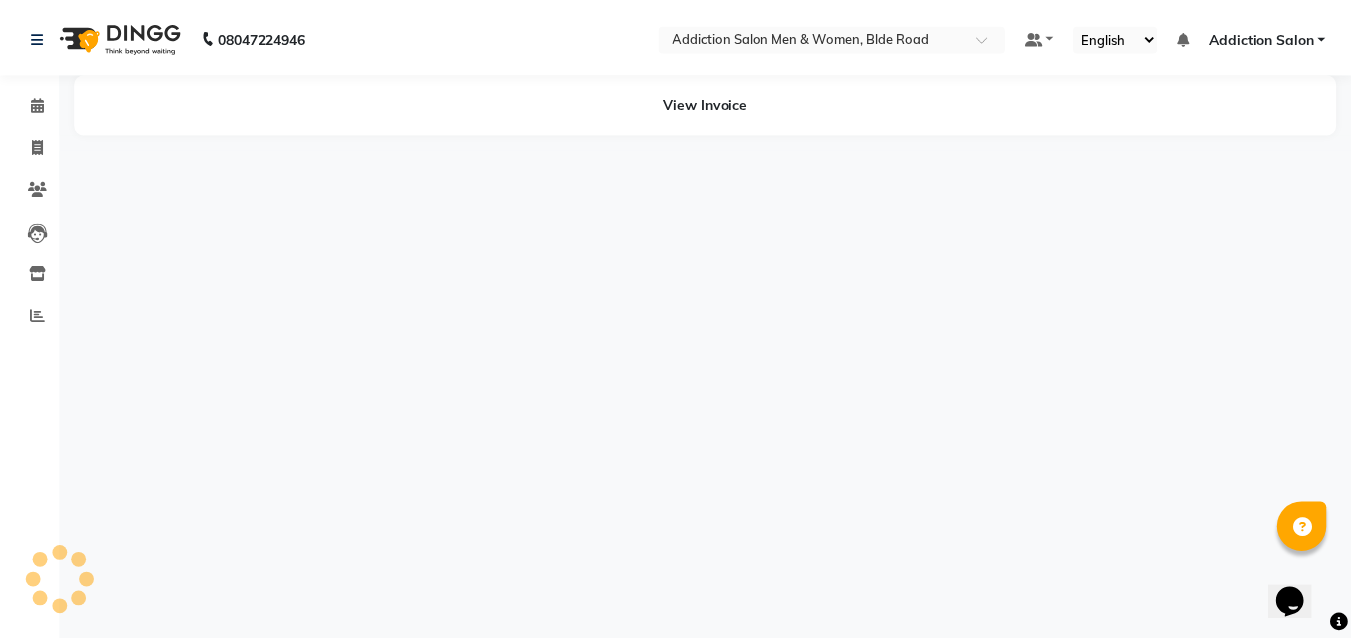 scroll, scrollTop: 0, scrollLeft: 0, axis: both 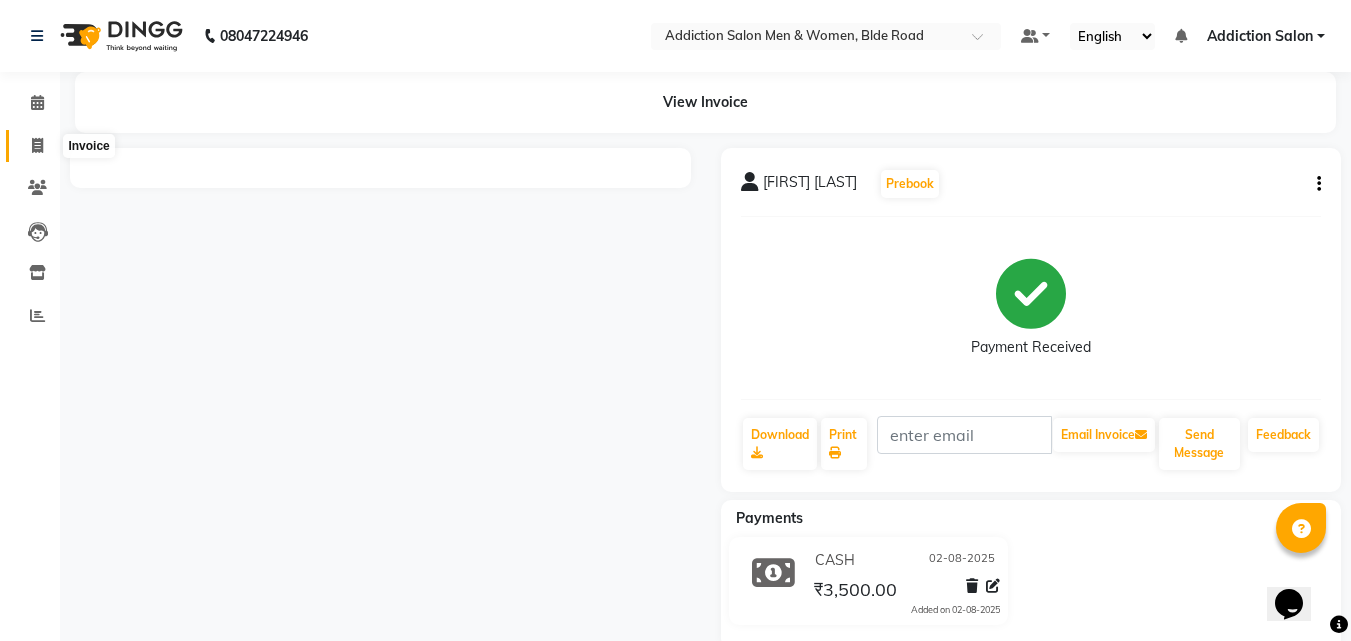 click 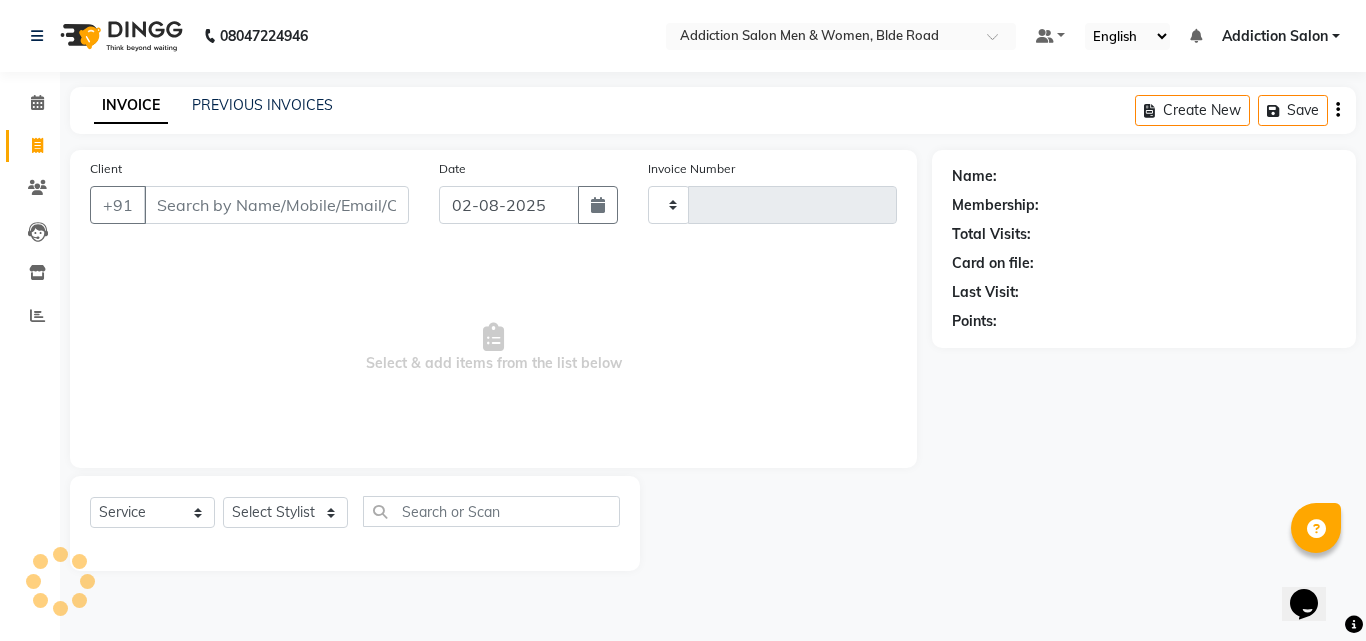 type on "3109" 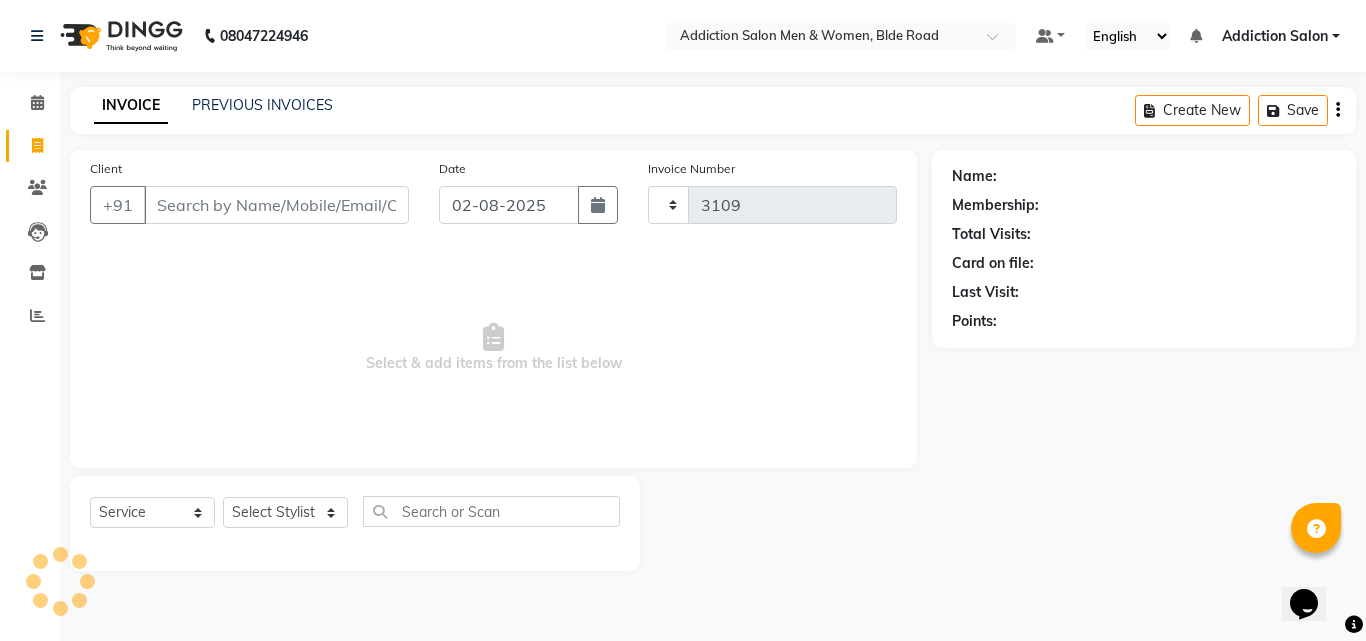 select on "6595" 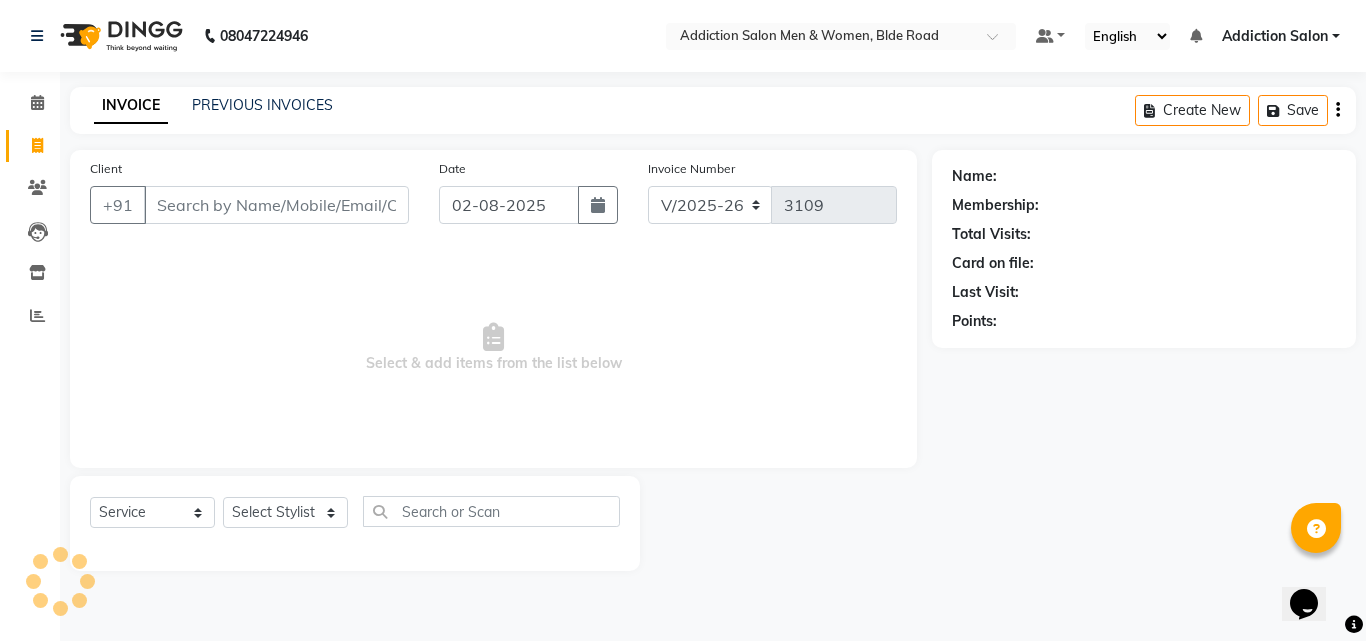 click on "Client" at bounding box center (276, 205) 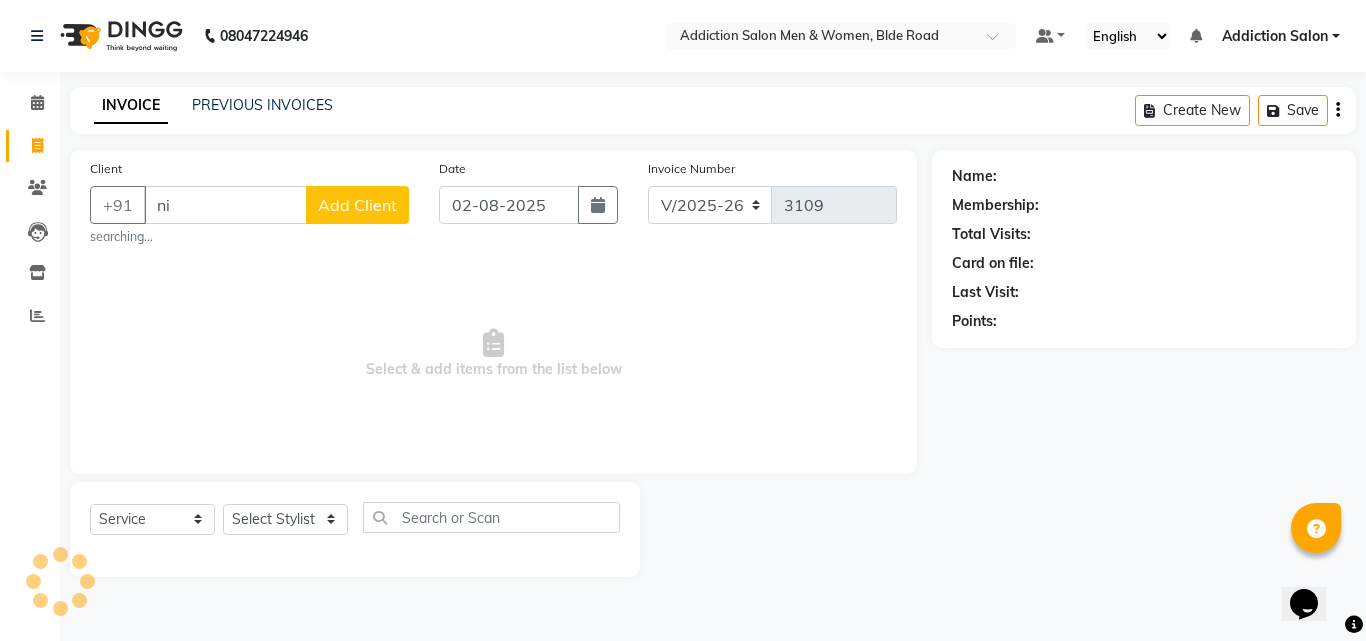 type on "n" 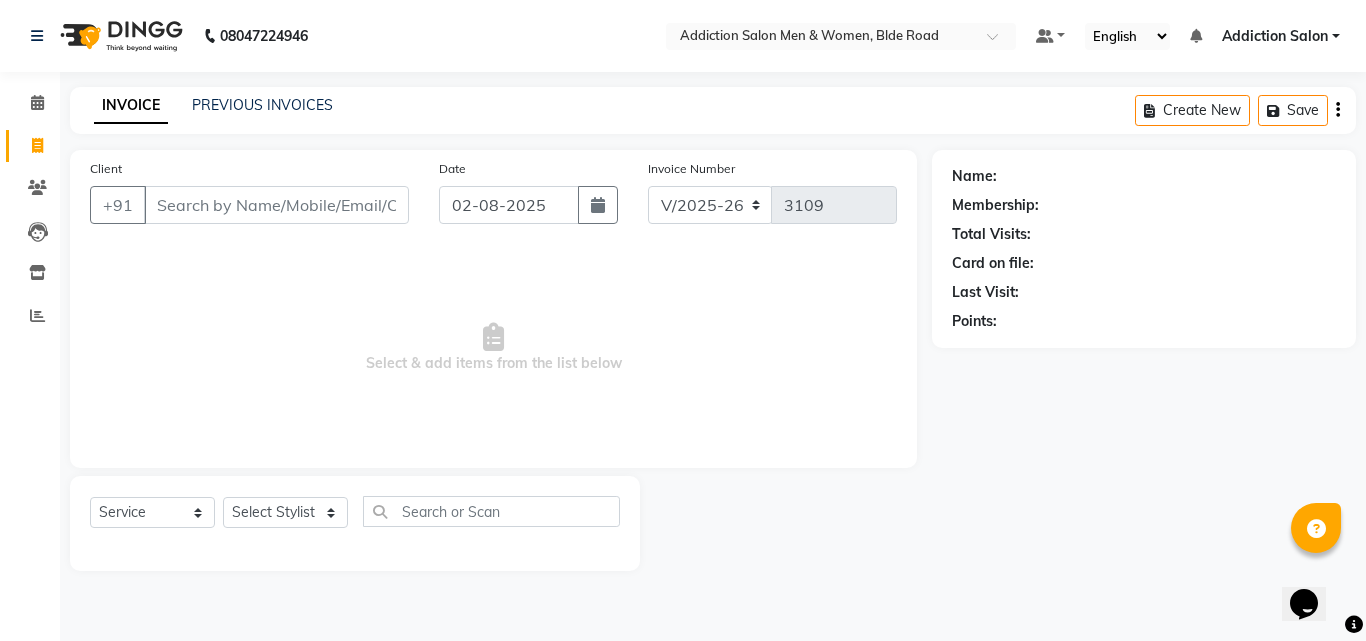 click on "Client" at bounding box center [276, 205] 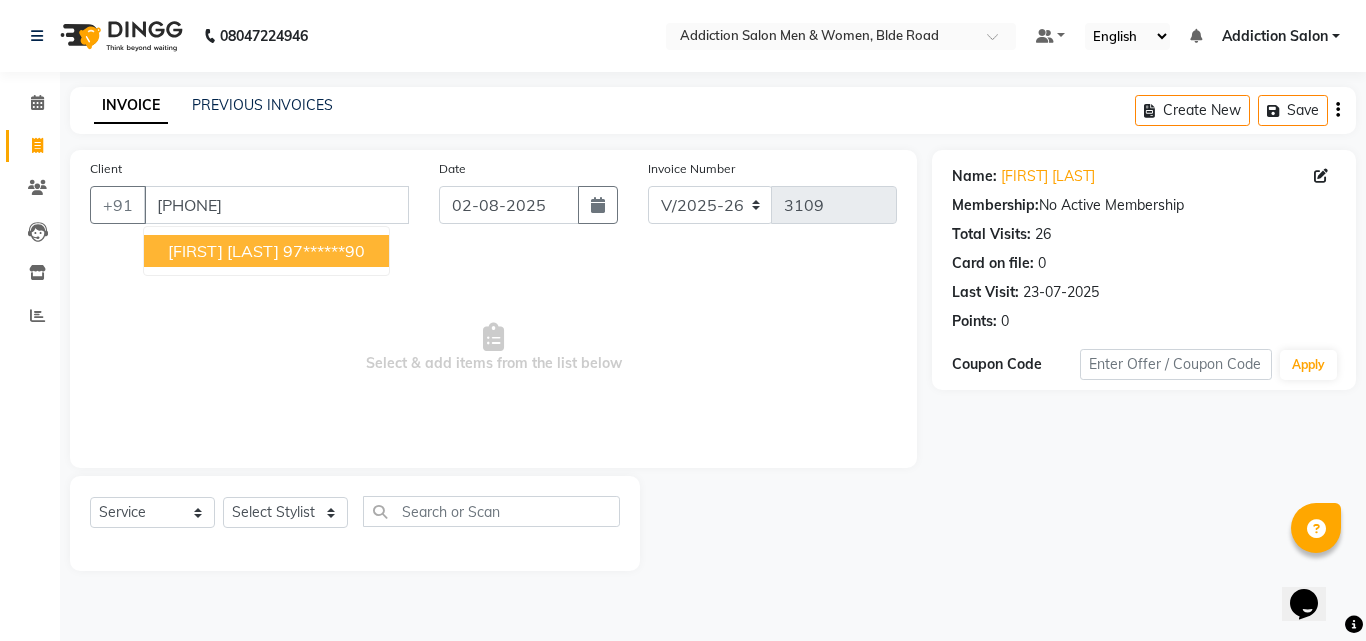click on "[FIRST] [LAST]" at bounding box center (223, 251) 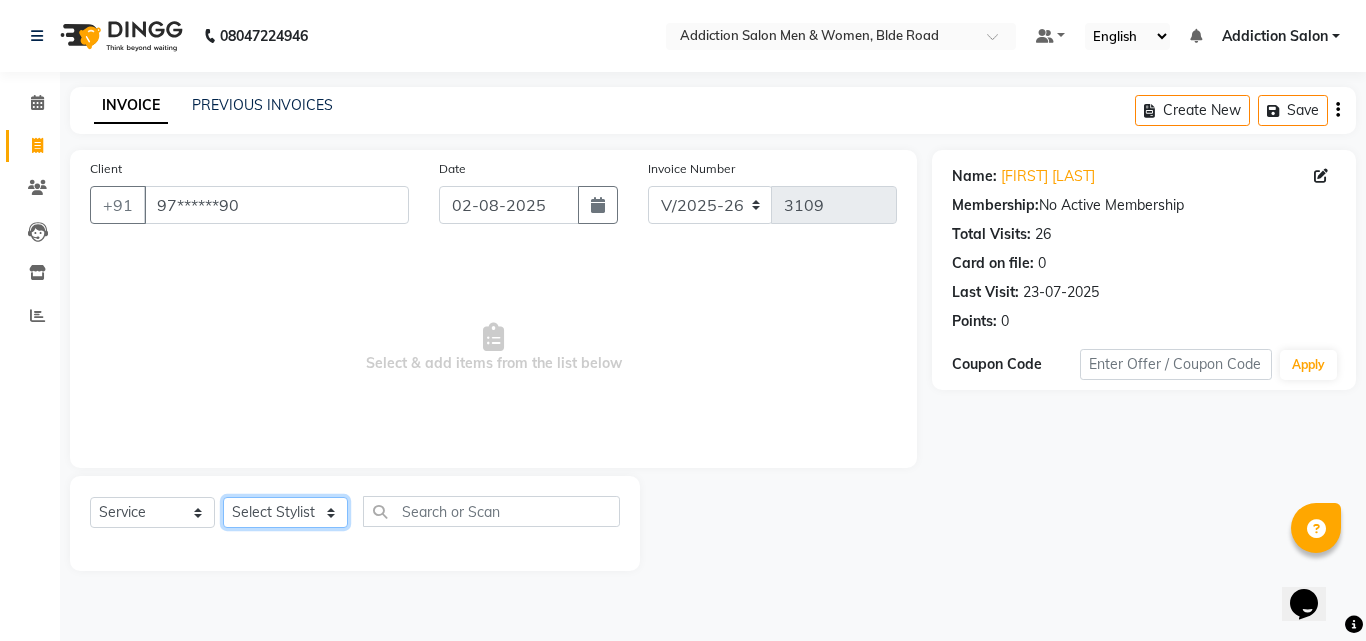 click on "Select Stylist Addiction Salon ANJALI BANSIKA Kamal KARAN KOUSHIK Nikhil Nilesh  pal Pranav REKHA RATHOD SHARDA" 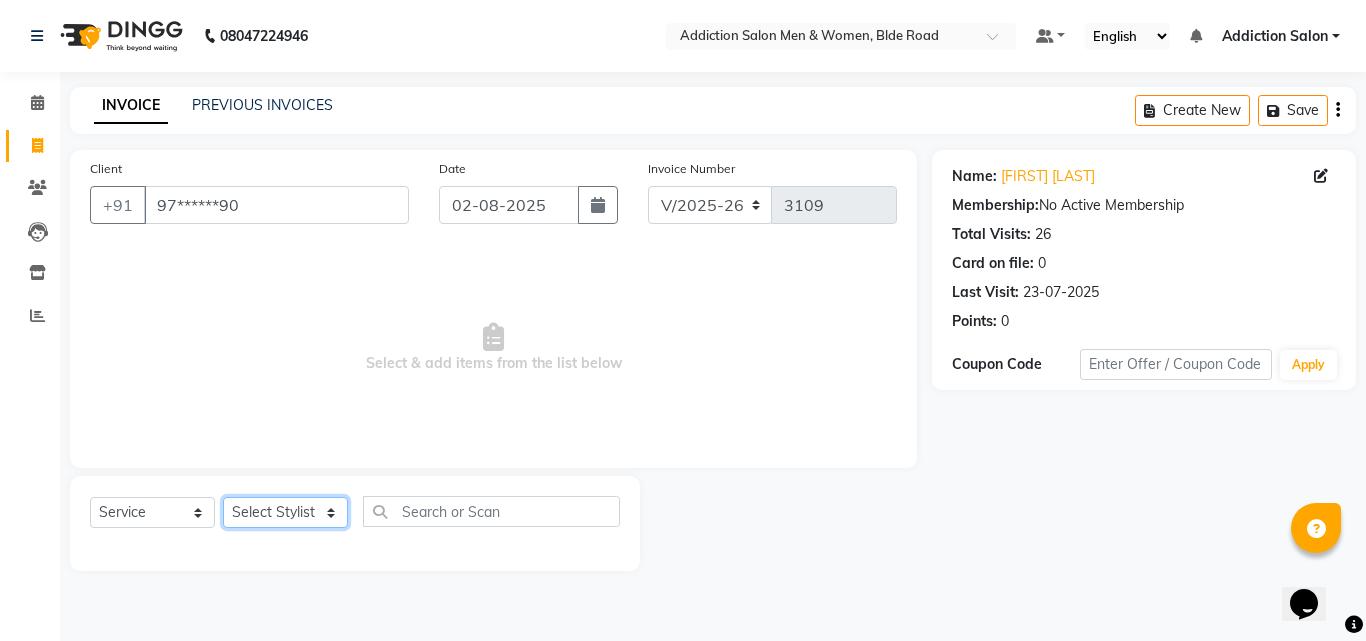 select on "86847" 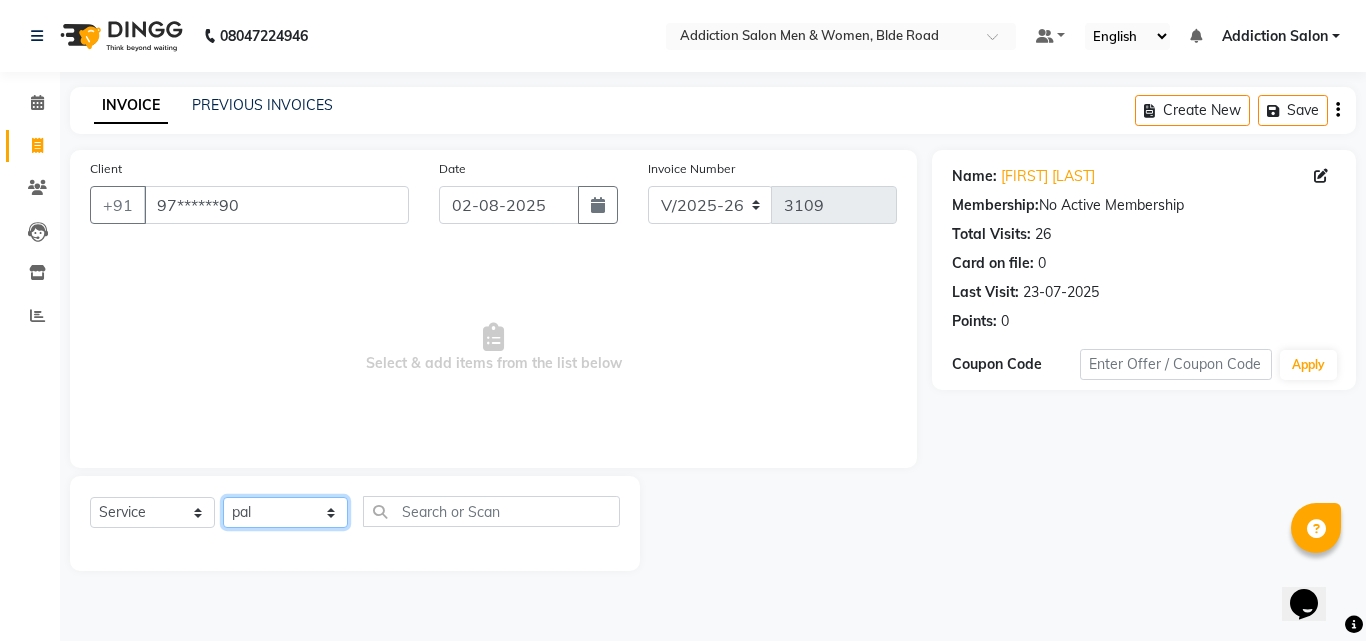 click on "Select Stylist Addiction Salon ANJALI BANSIKA Kamal KARAN KOUSHIK Nikhil Nilesh  pal Pranav REKHA RATHOD SHARDA" 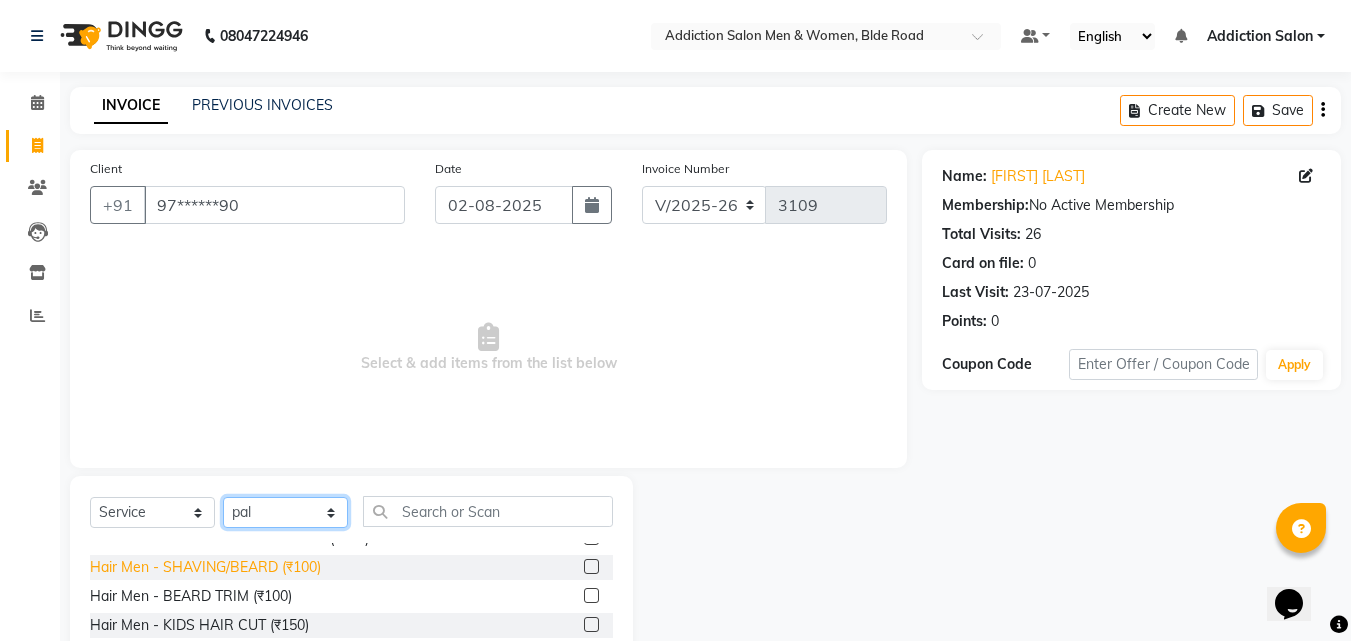 scroll, scrollTop: 0, scrollLeft: 0, axis: both 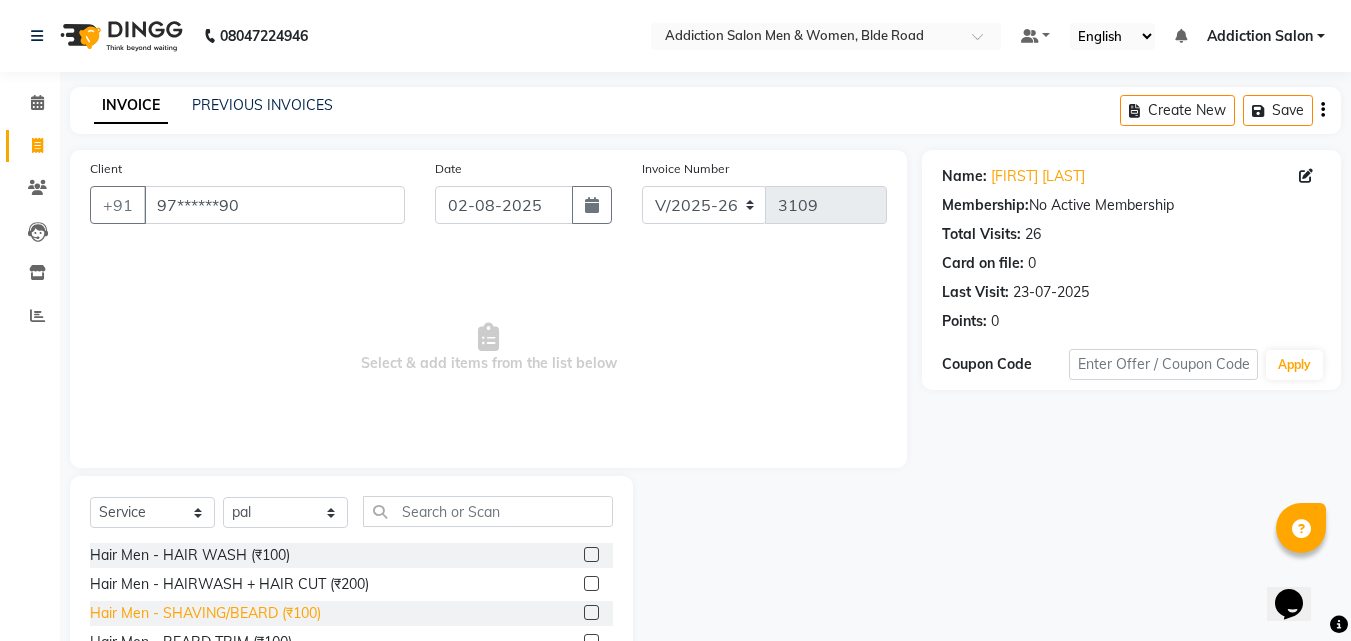 click on "Hair Men - SHAVING/BEARD (₹100)" 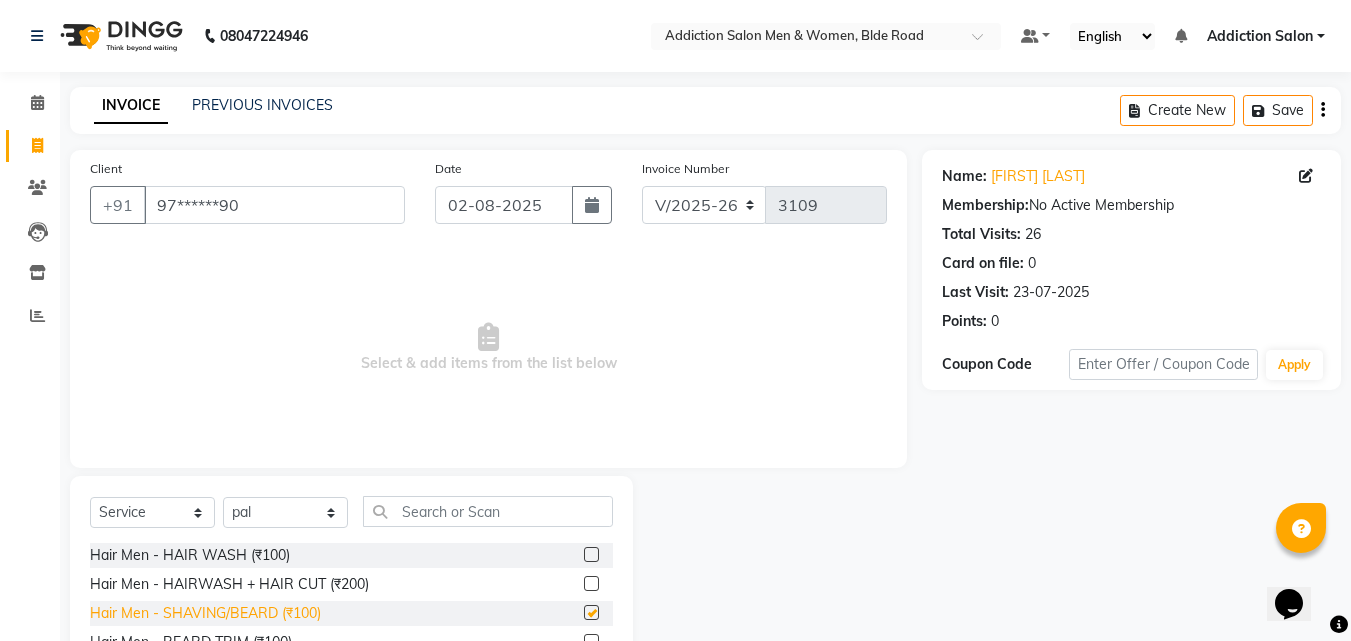 checkbox on "false" 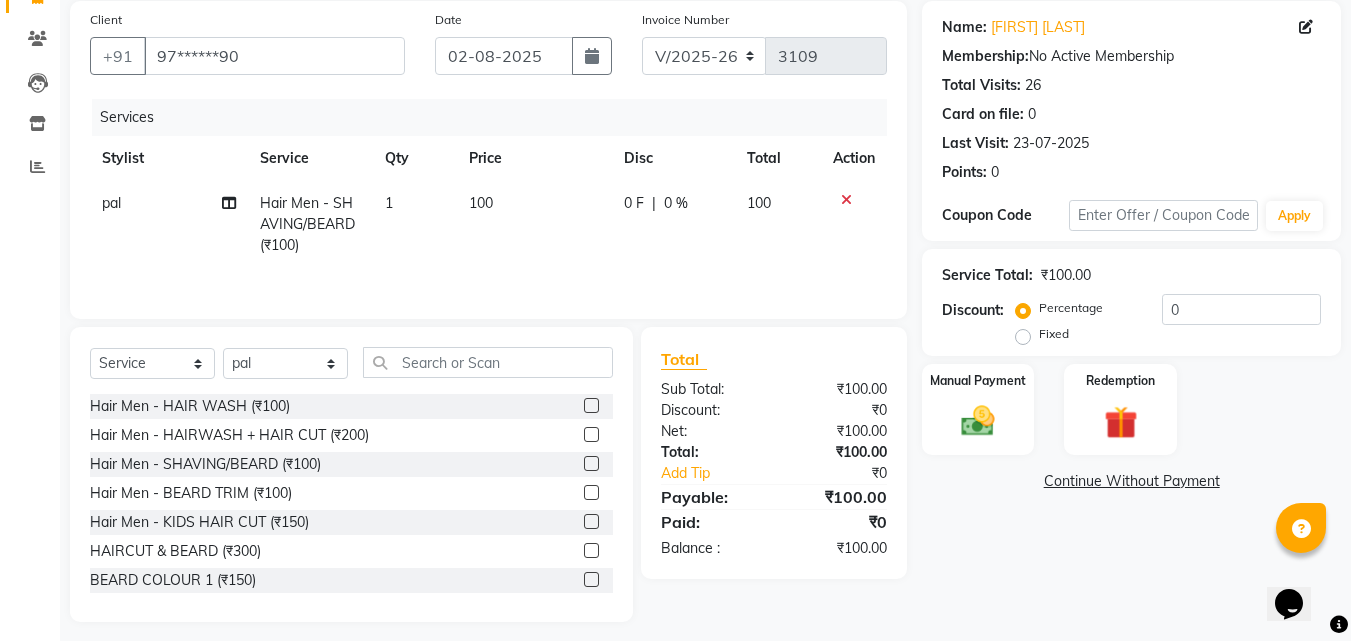 scroll, scrollTop: 160, scrollLeft: 0, axis: vertical 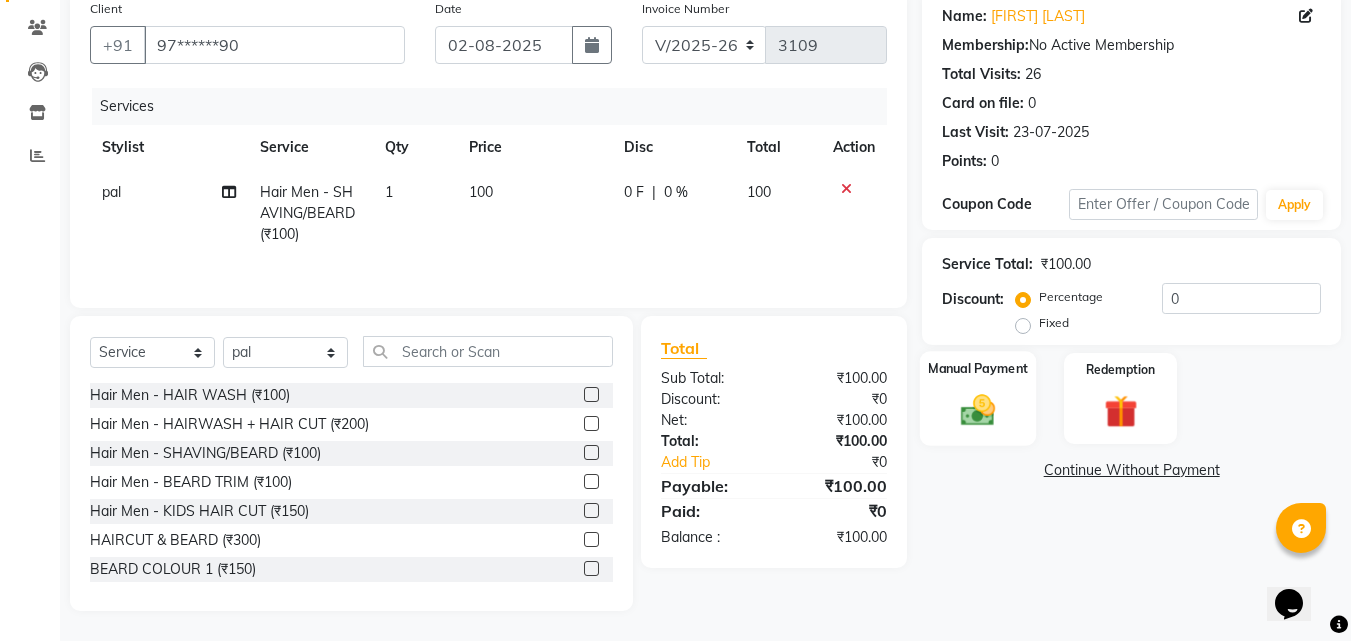 click 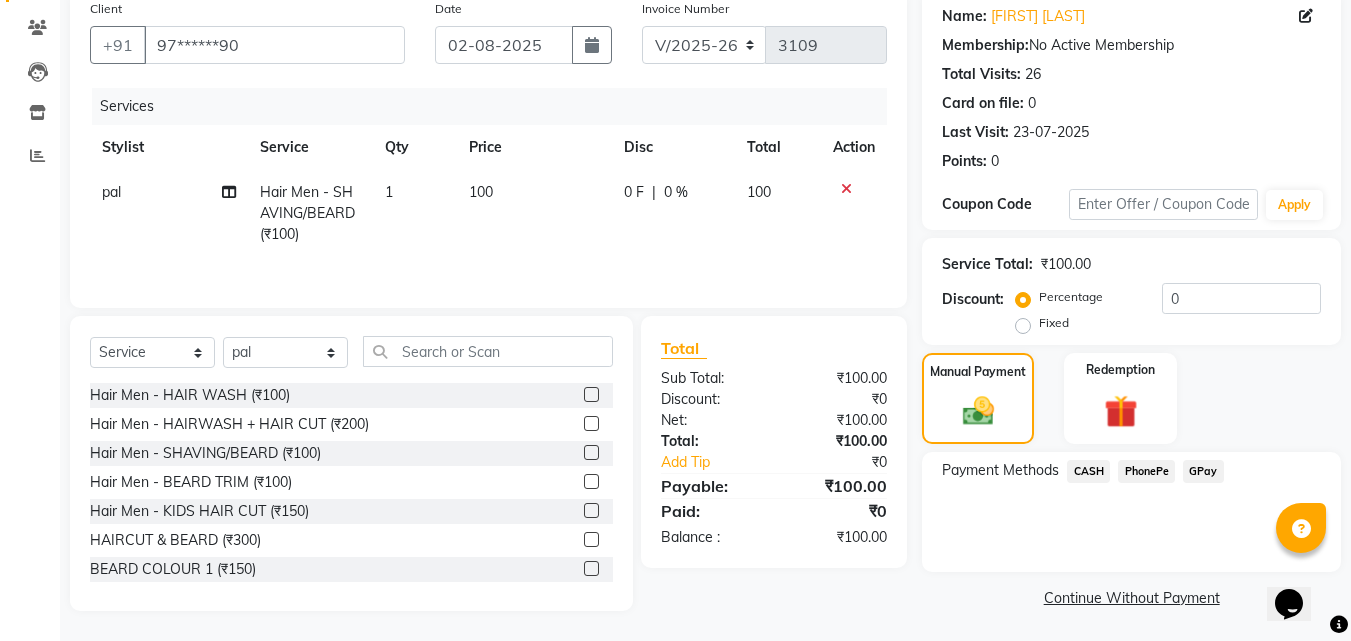 click on "PhonePe" 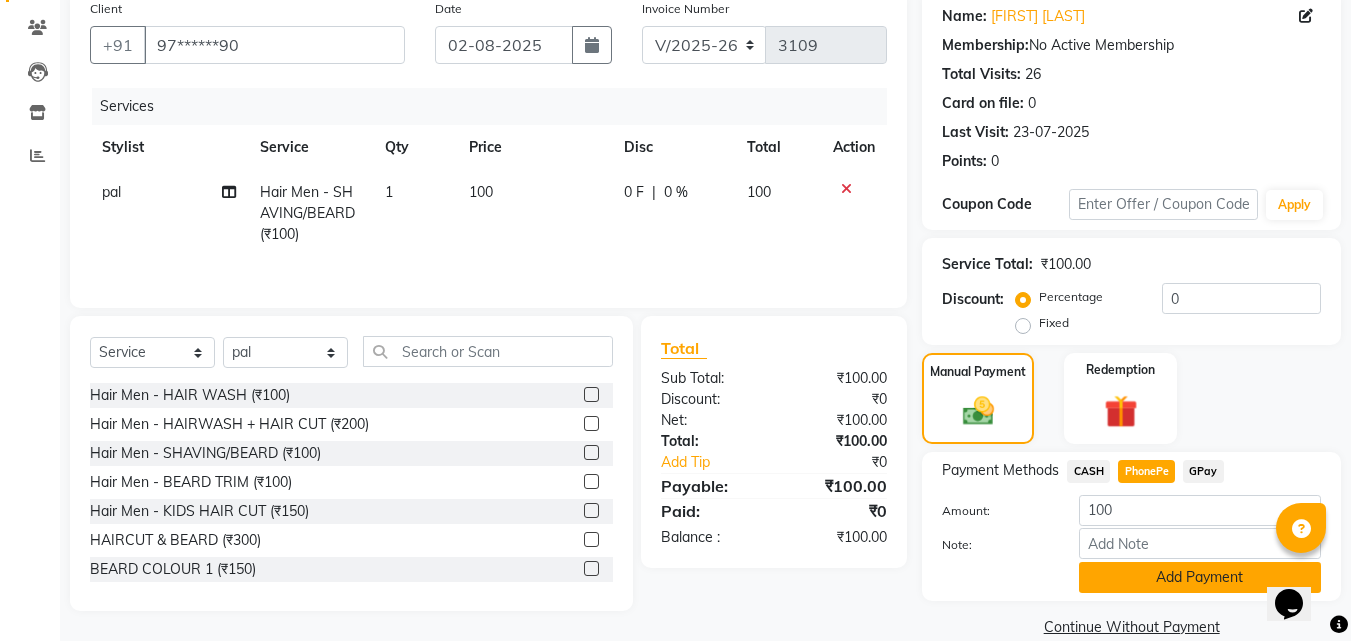 click on "Add Payment" 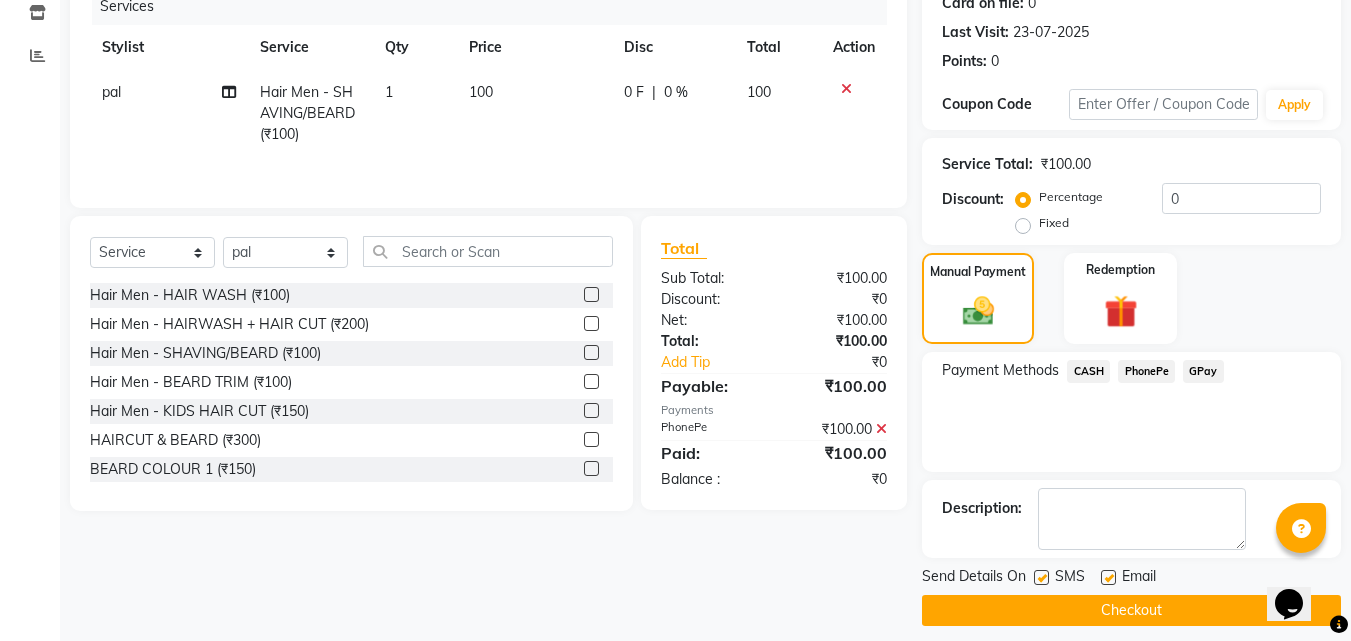 scroll, scrollTop: 275, scrollLeft: 0, axis: vertical 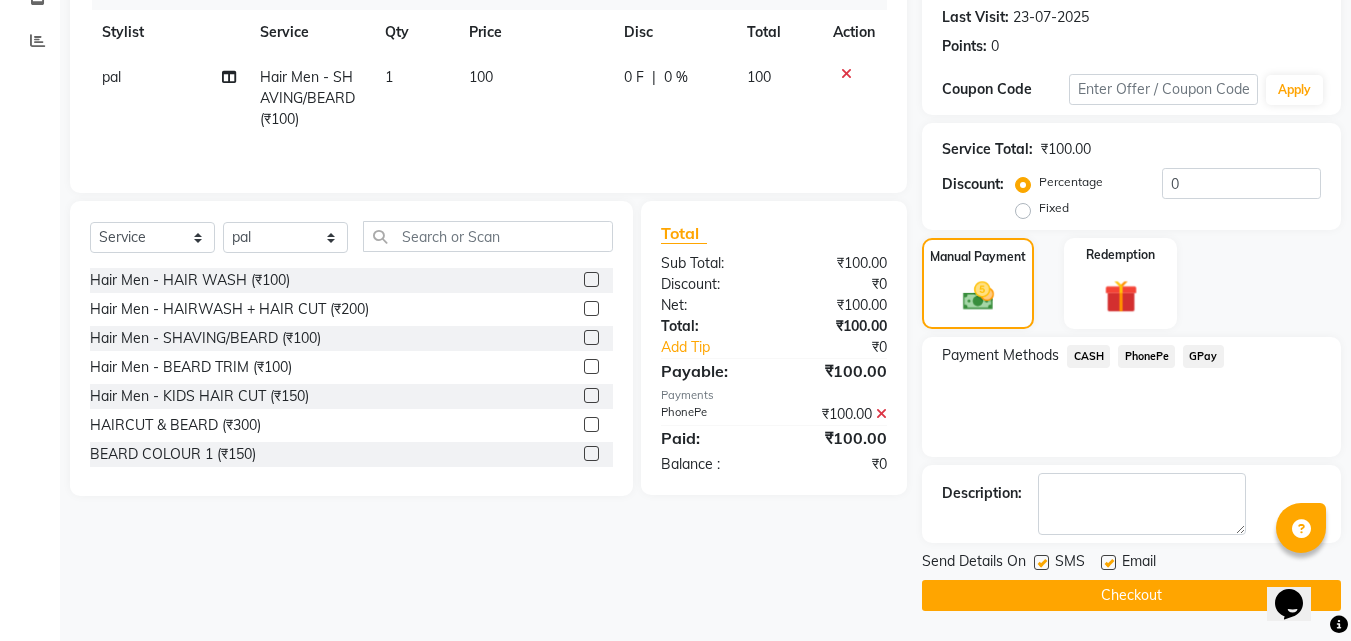 click on "Checkout" 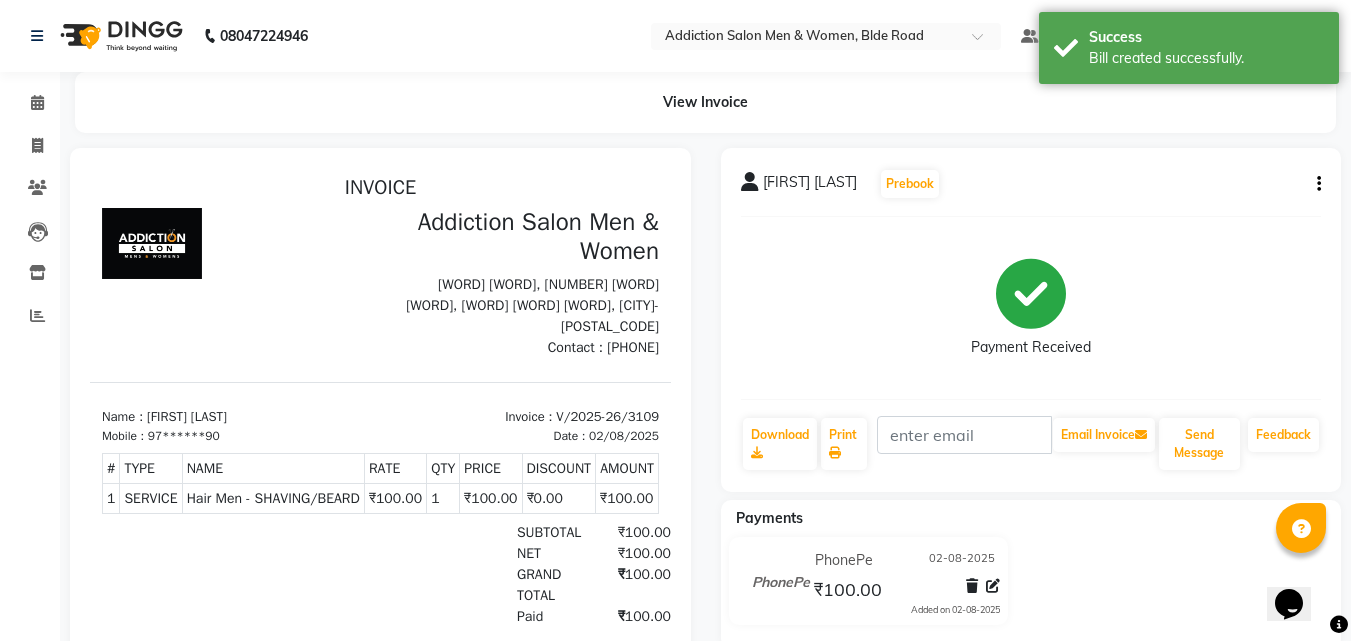 scroll, scrollTop: 0, scrollLeft: 0, axis: both 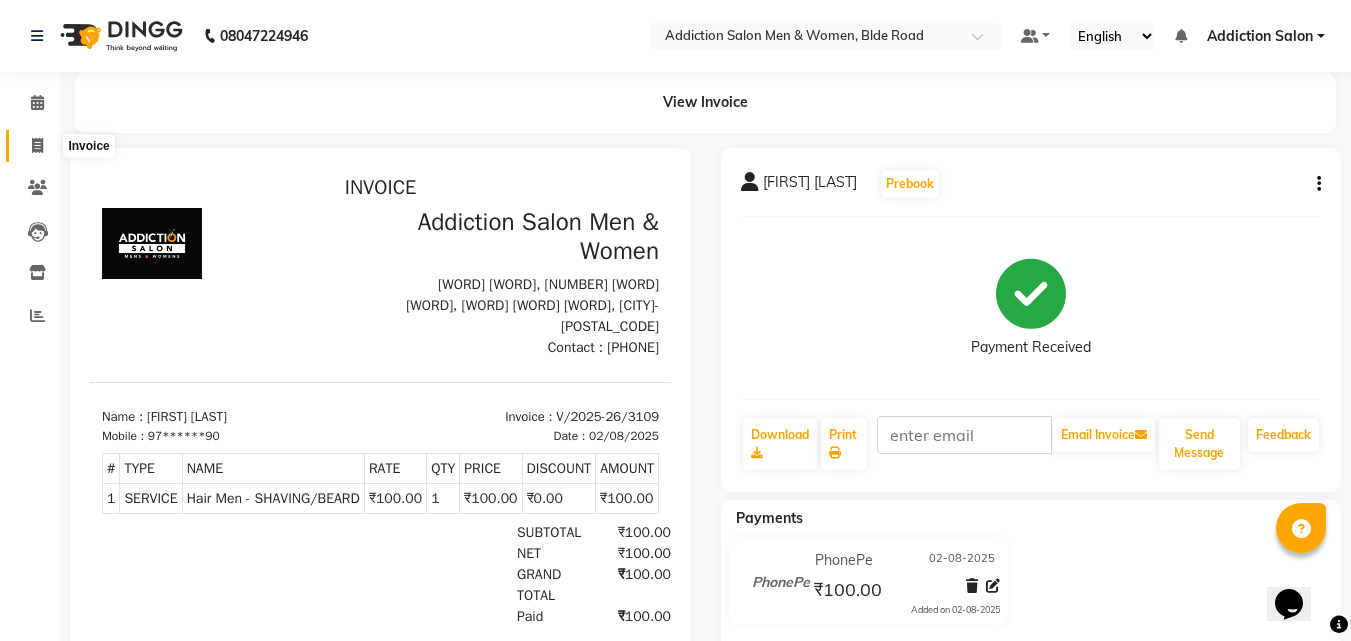 click 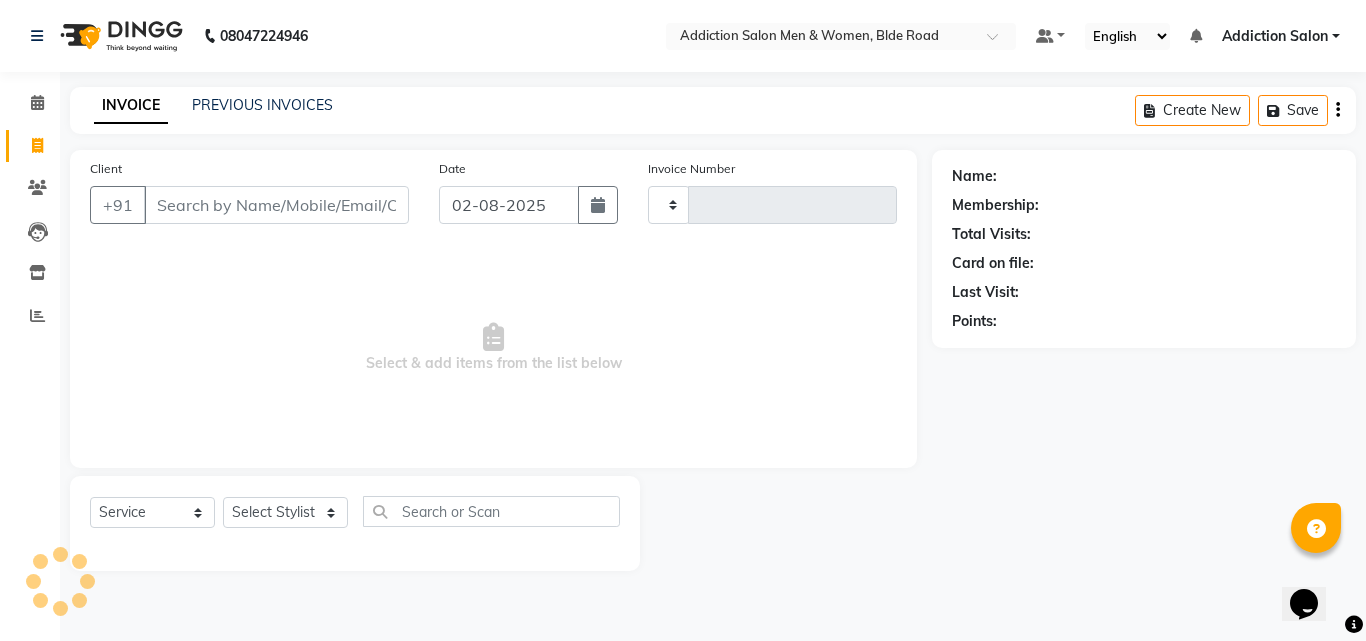 type on "3110" 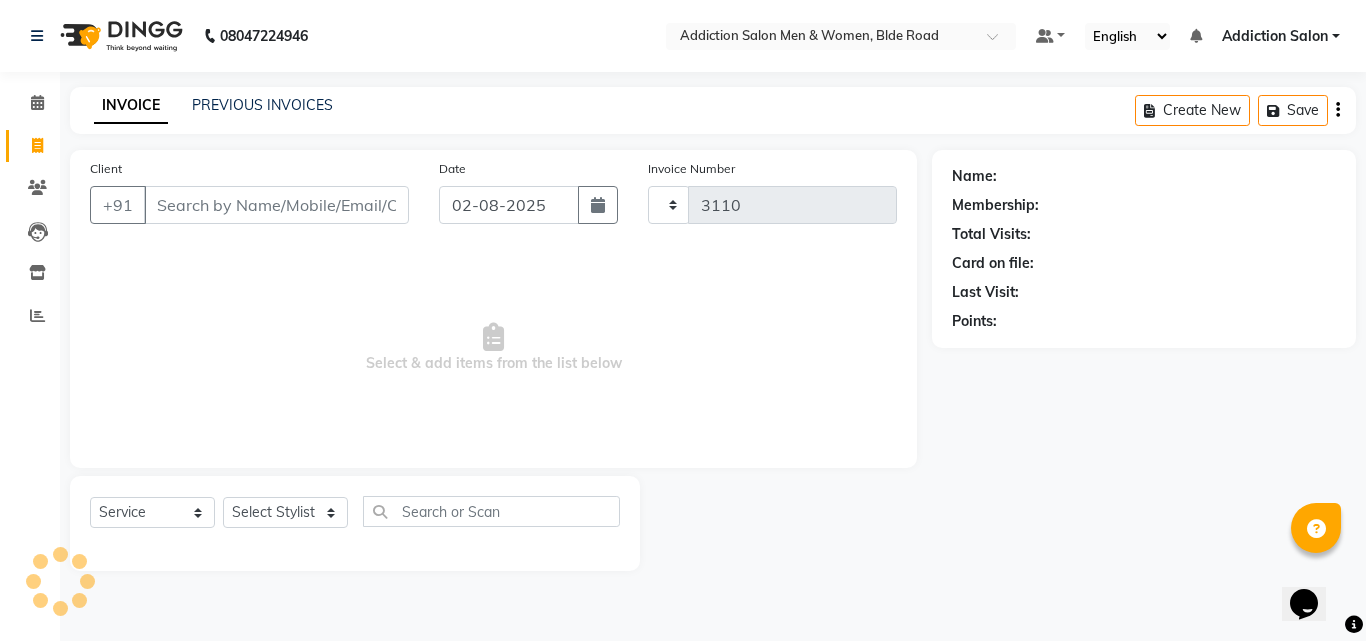 select on "6595" 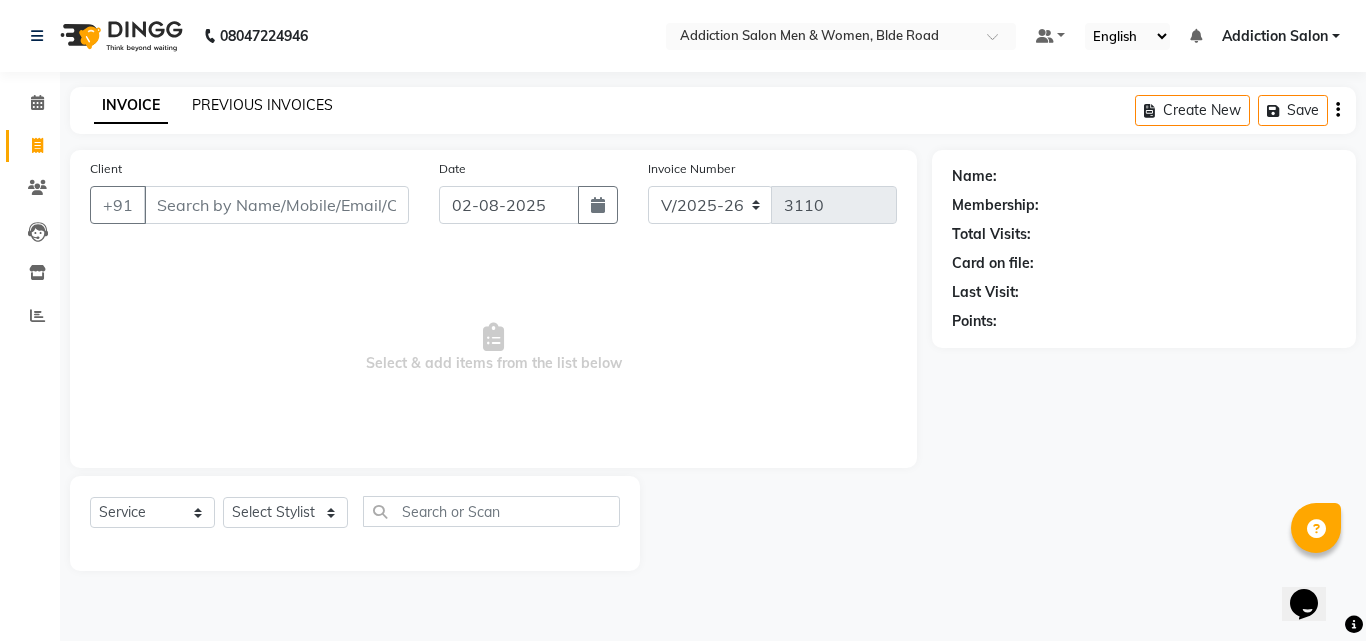 click on "PREVIOUS INVOICES" 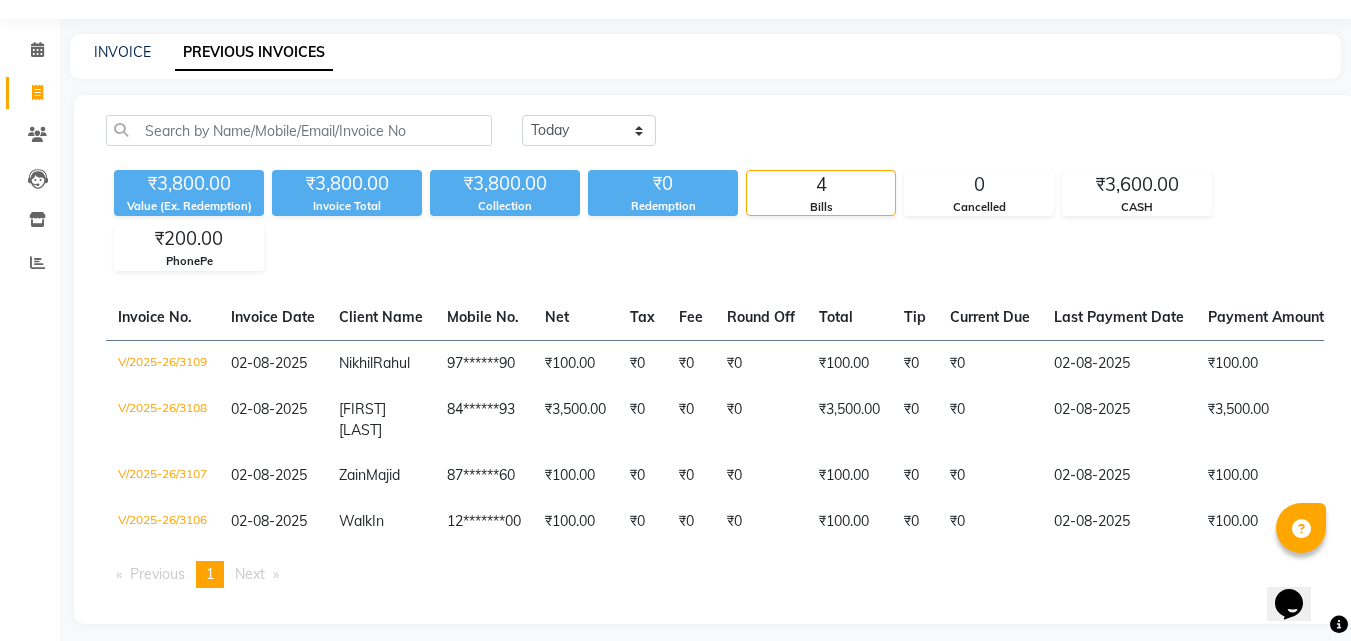 scroll, scrollTop: 81, scrollLeft: 0, axis: vertical 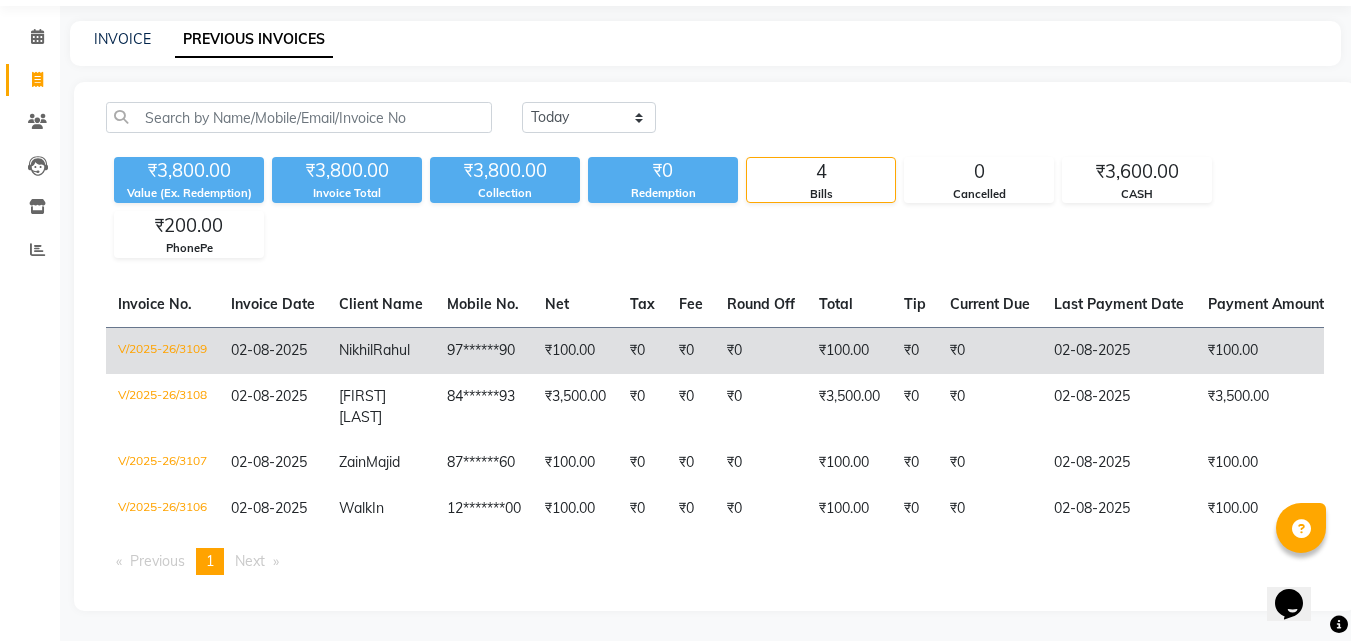 click on "Nikhil  Rahul" 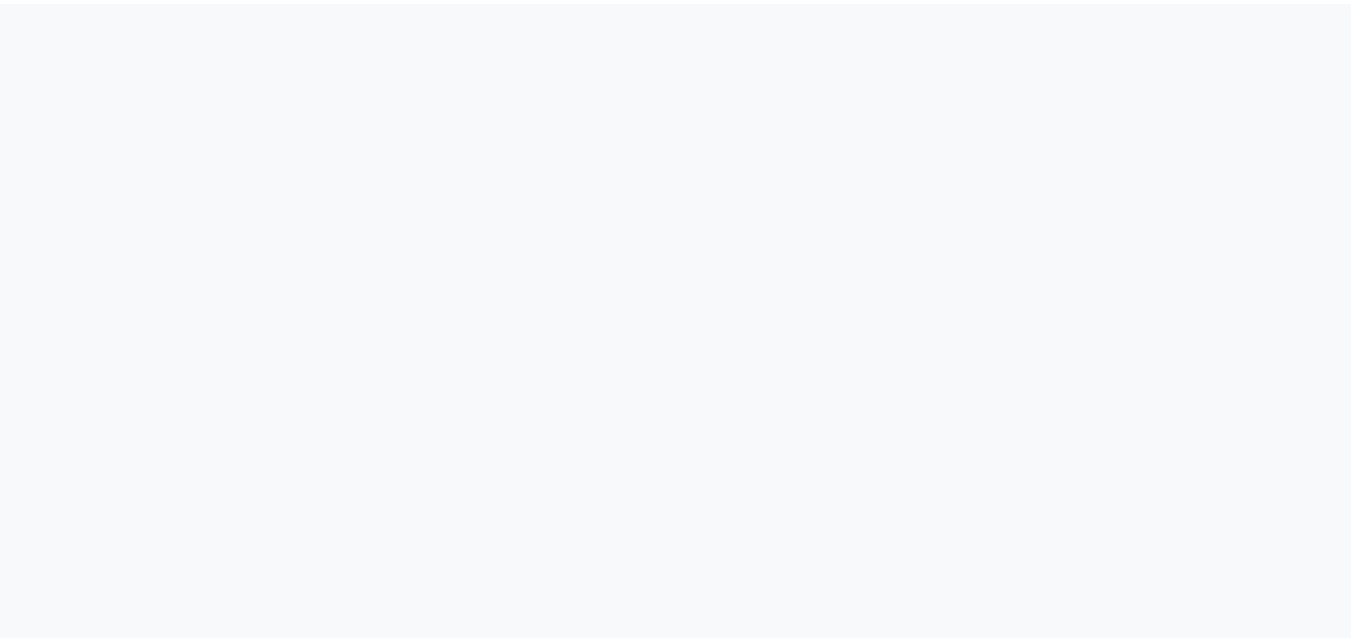 scroll, scrollTop: 0, scrollLeft: 0, axis: both 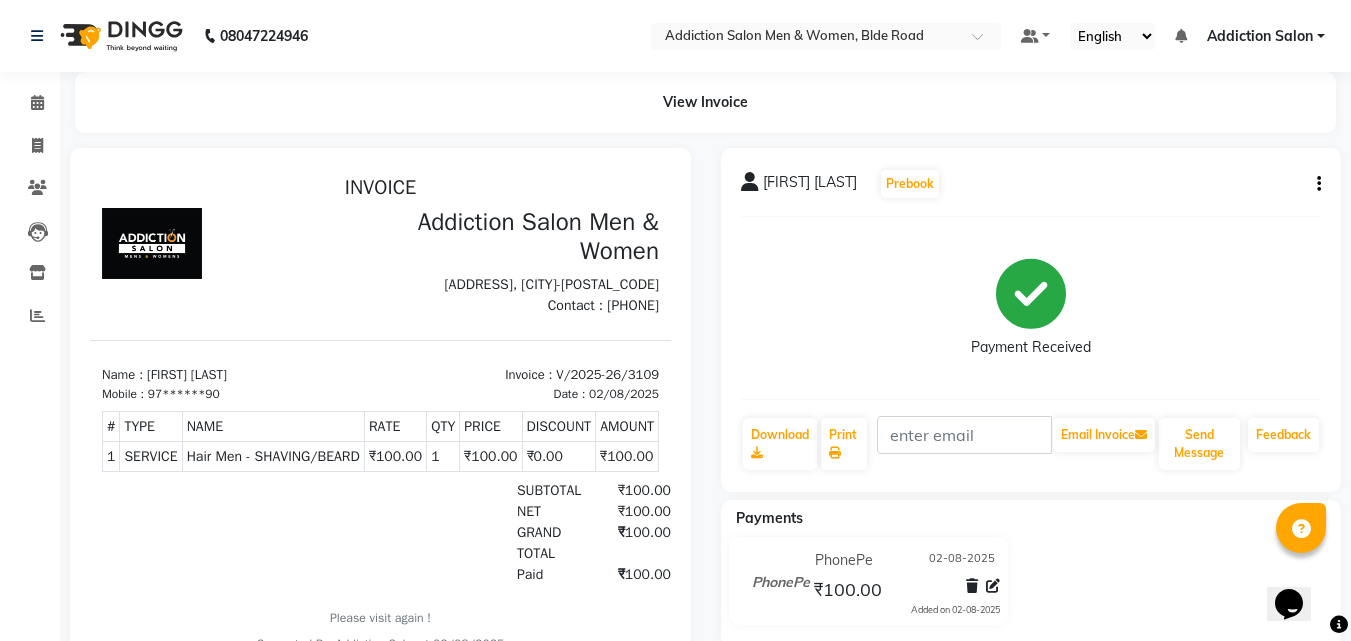 click on "Mobile :" at bounding box center (123, 394) 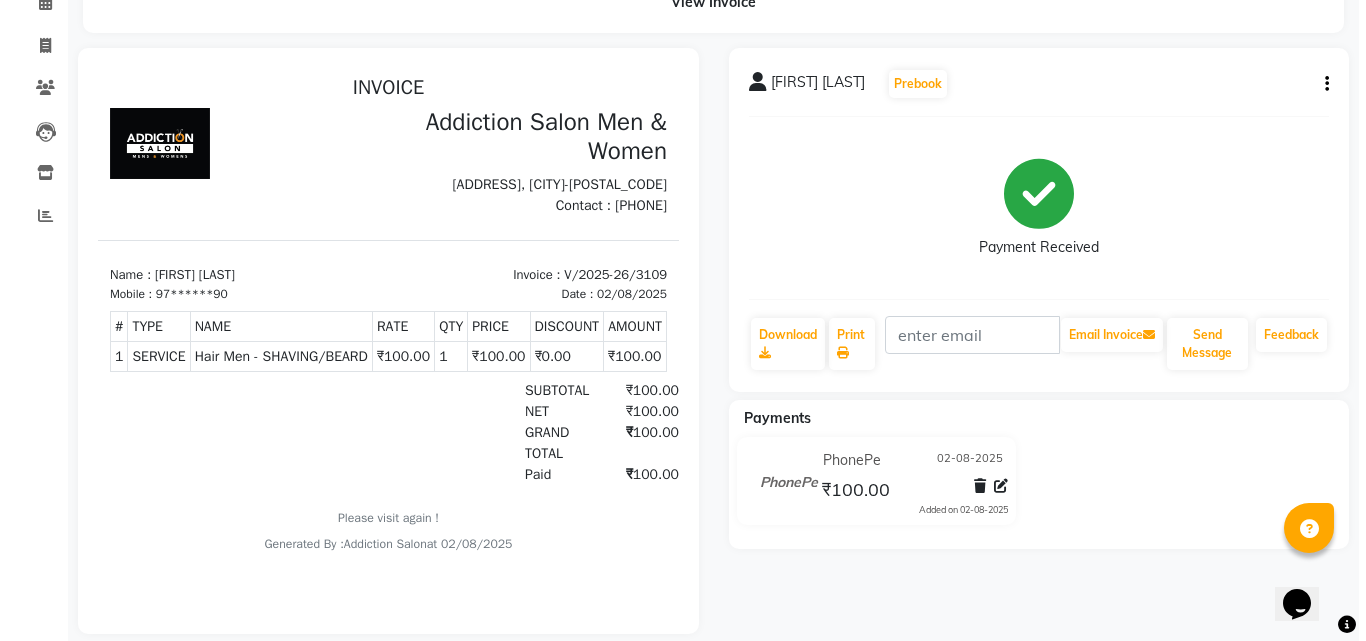 scroll, scrollTop: 0, scrollLeft: 0, axis: both 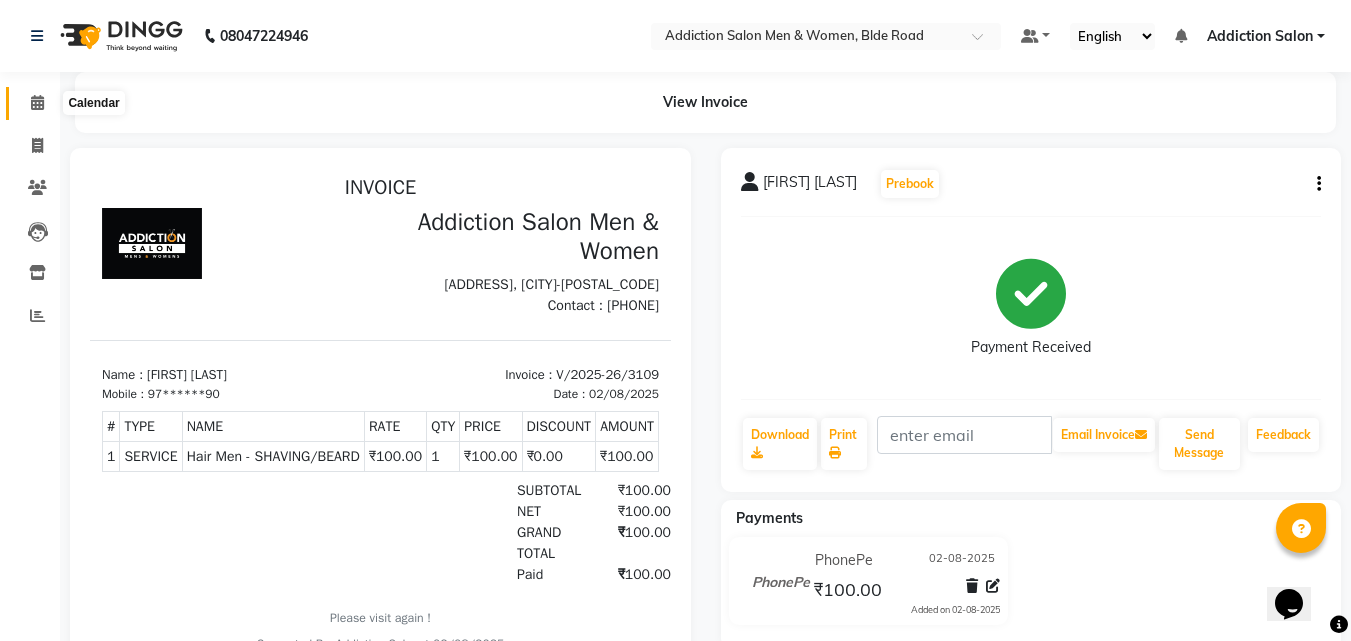 click 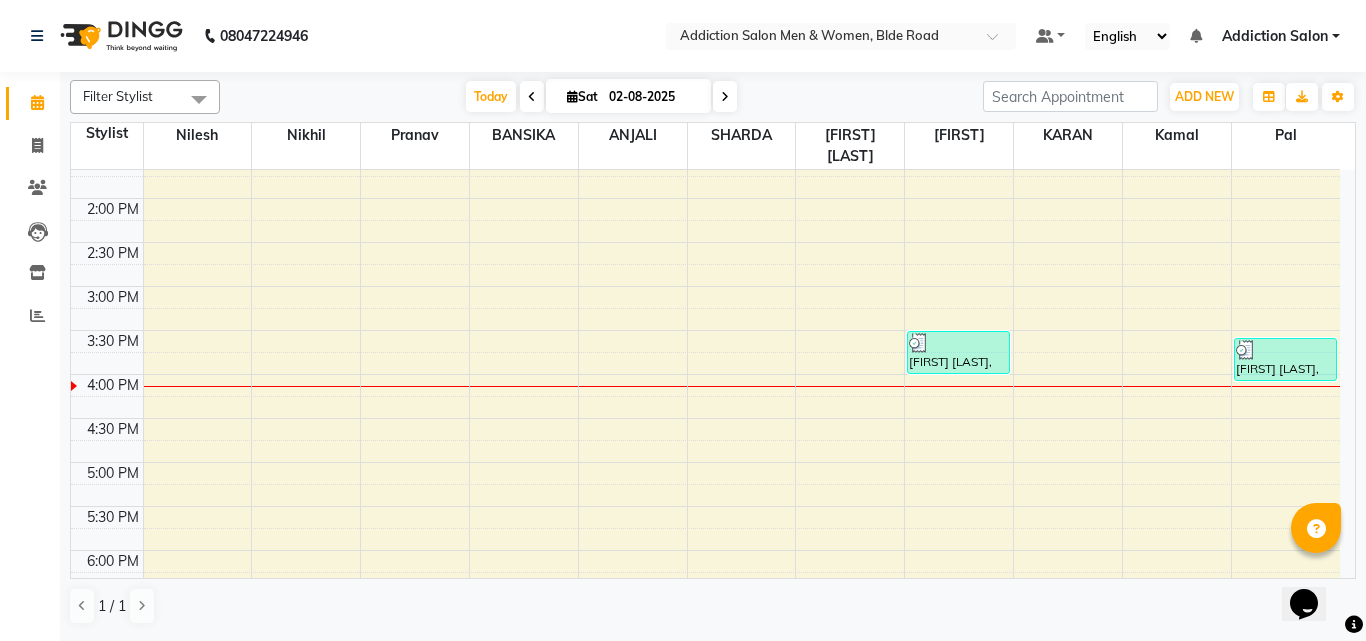 scroll, scrollTop: 500, scrollLeft: 0, axis: vertical 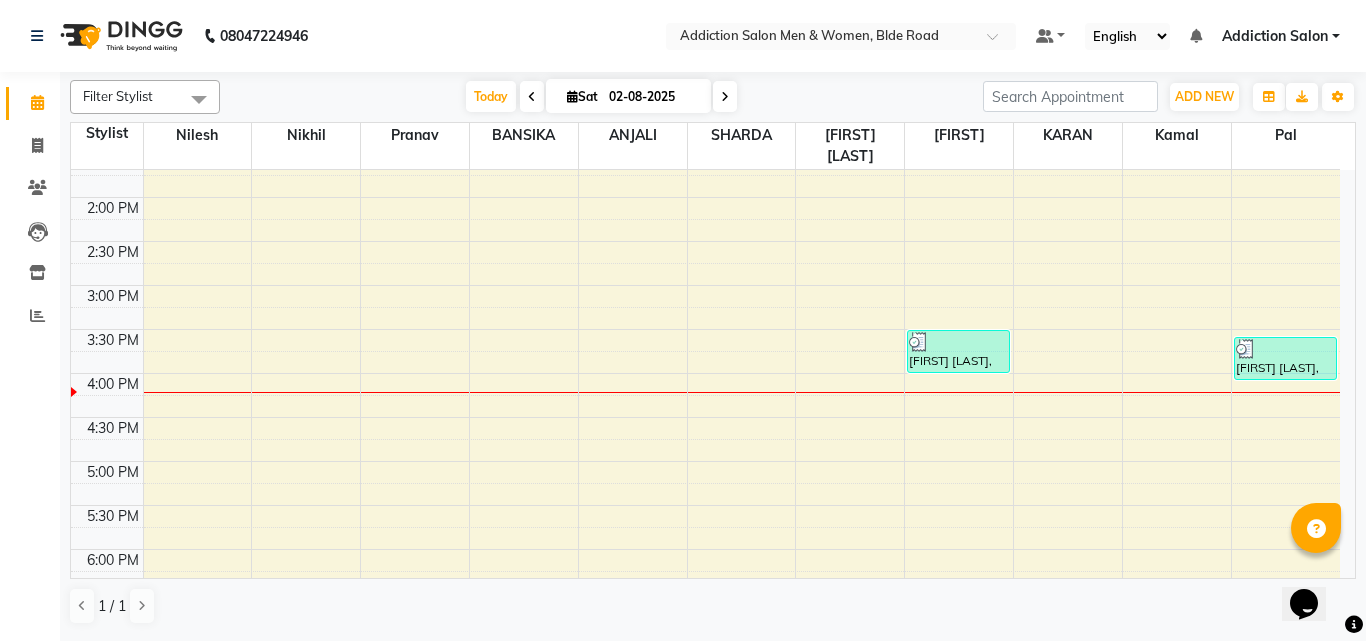 click on "[FIRST] [LAST], TK03, 03:30 PM-04:00 PM, Colour Women - GLOBAL Colour (₹4000)     Walk In, TK01, 10:10 AM-10:40 AM, Hair Men - HAIR WASH (₹100)     [FIRST] [LAST], TK02, 11:00 AM-11:30 AM, Hair Men - SHAVING/BEARD (₹100)     [FIRST] [LAST], TK04, 03:35 PM-04:05 PM, Hair Men - SHAVING/BEARD (₹100)" at bounding box center [705, 241] 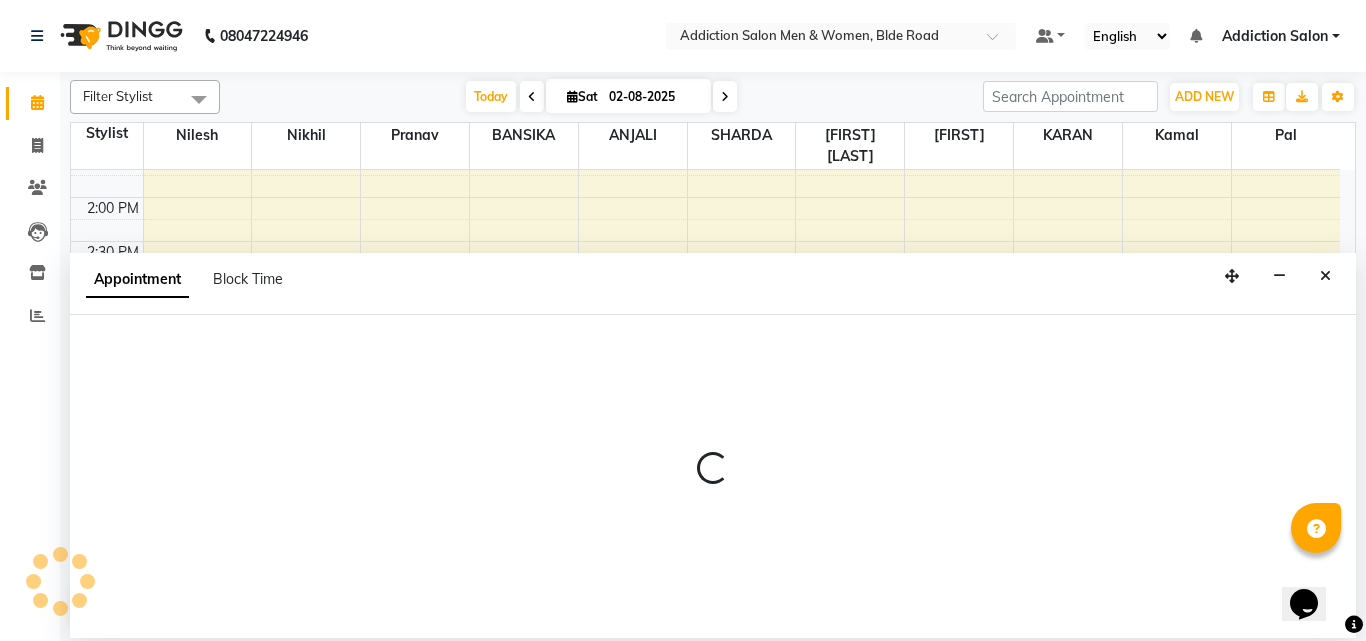 select on "50851" 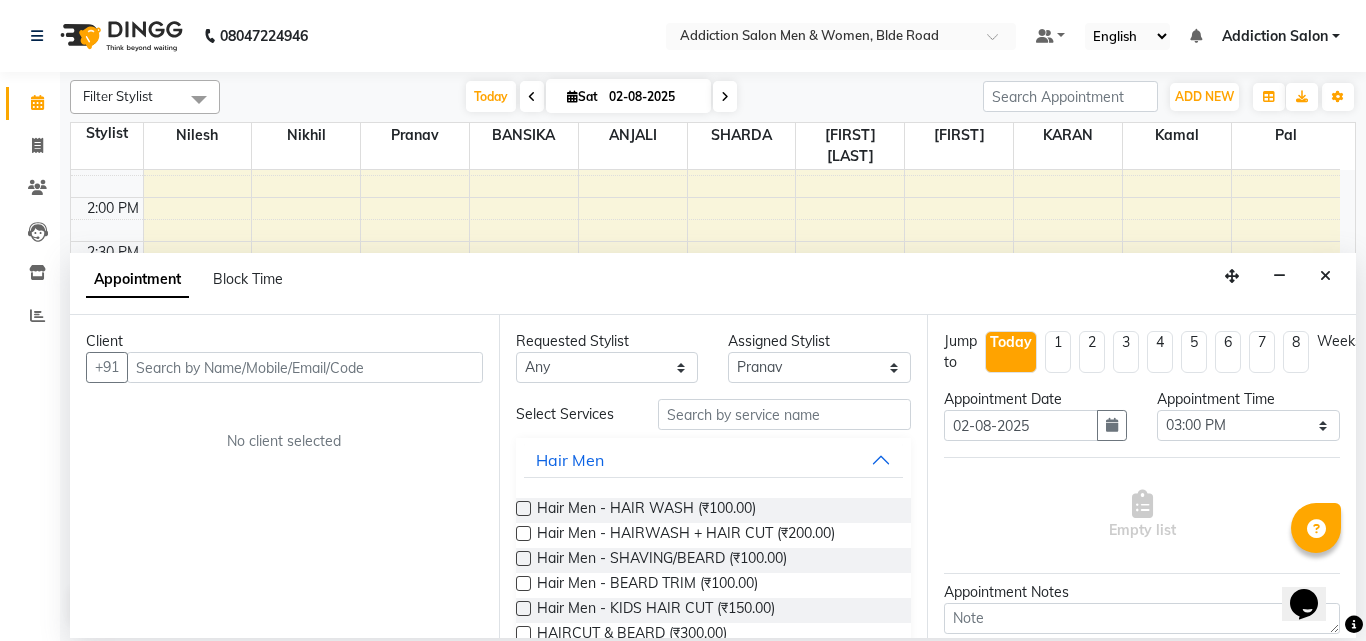 click on "Invoice" 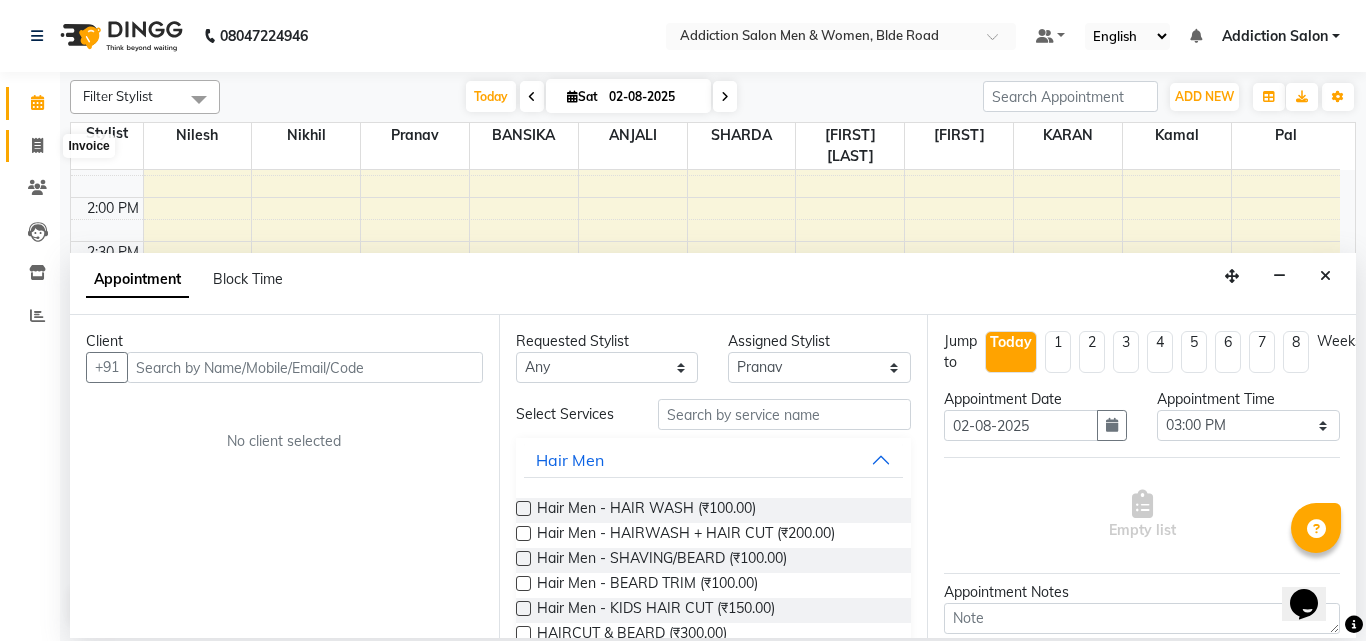 click 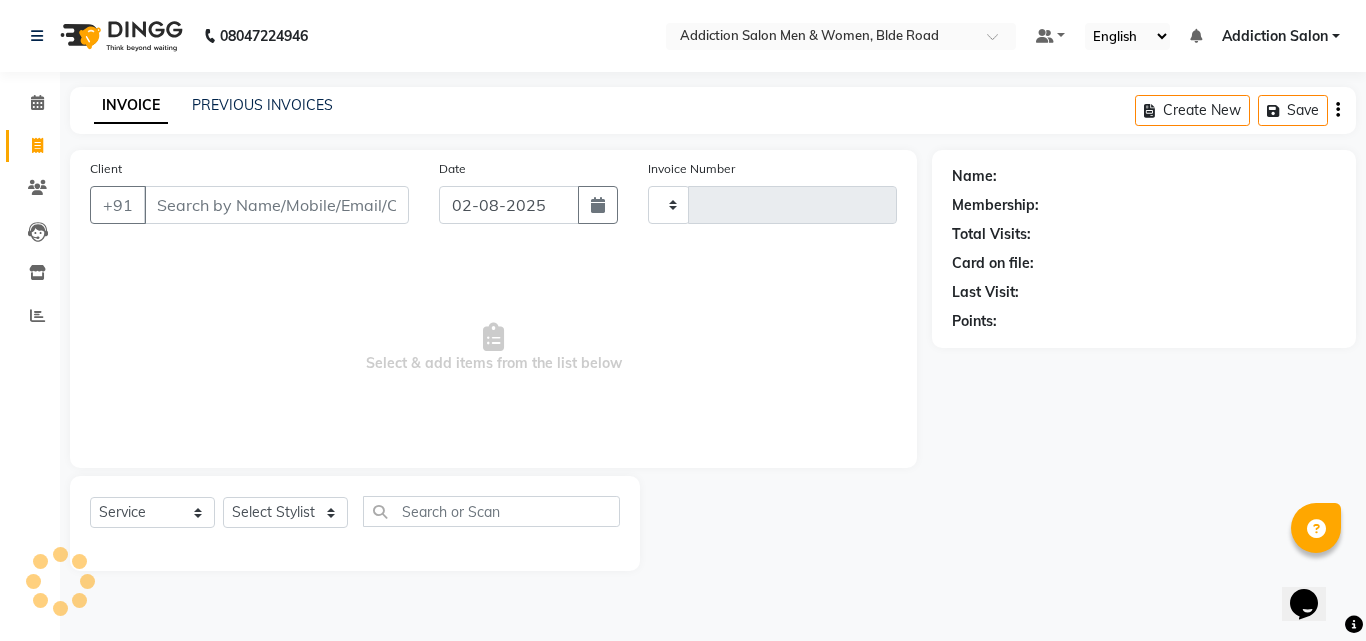 type on "3110" 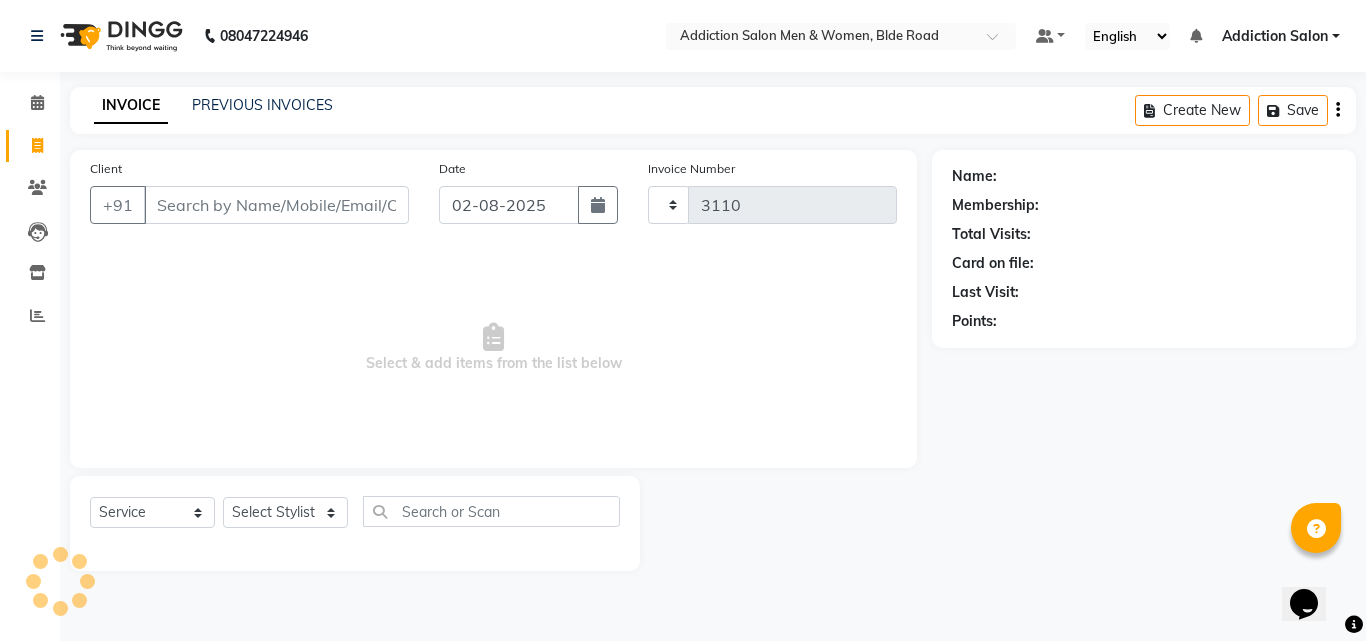 select on "6595" 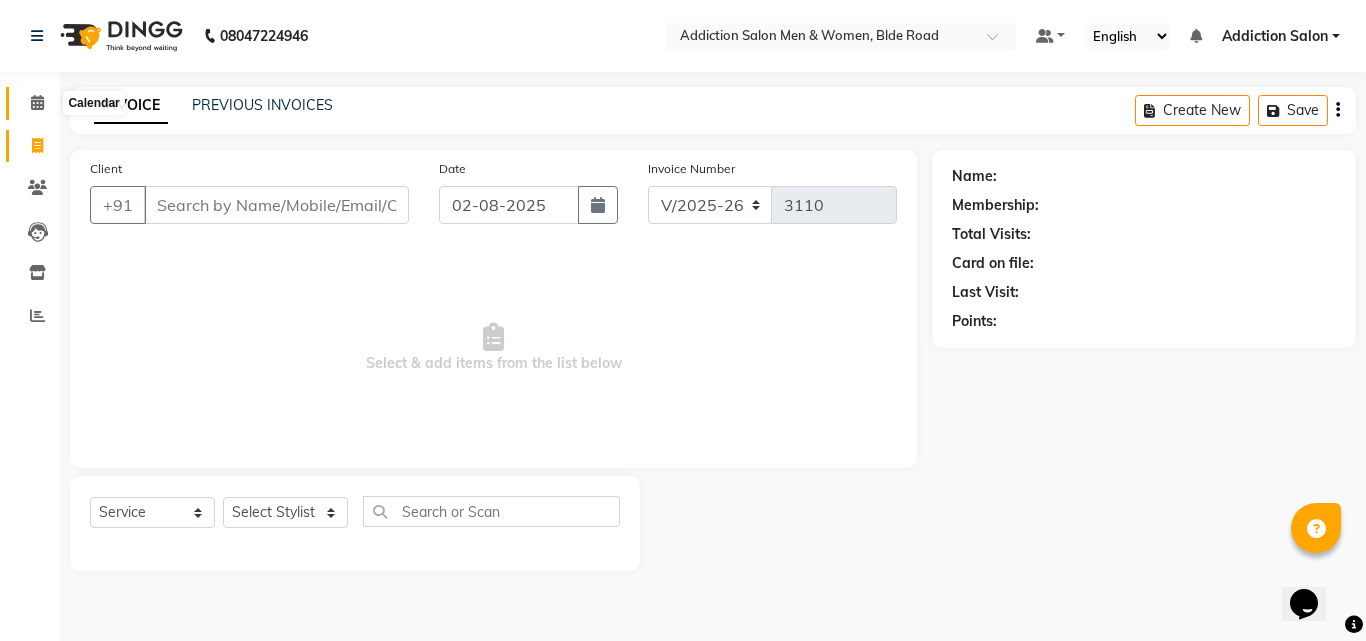 click 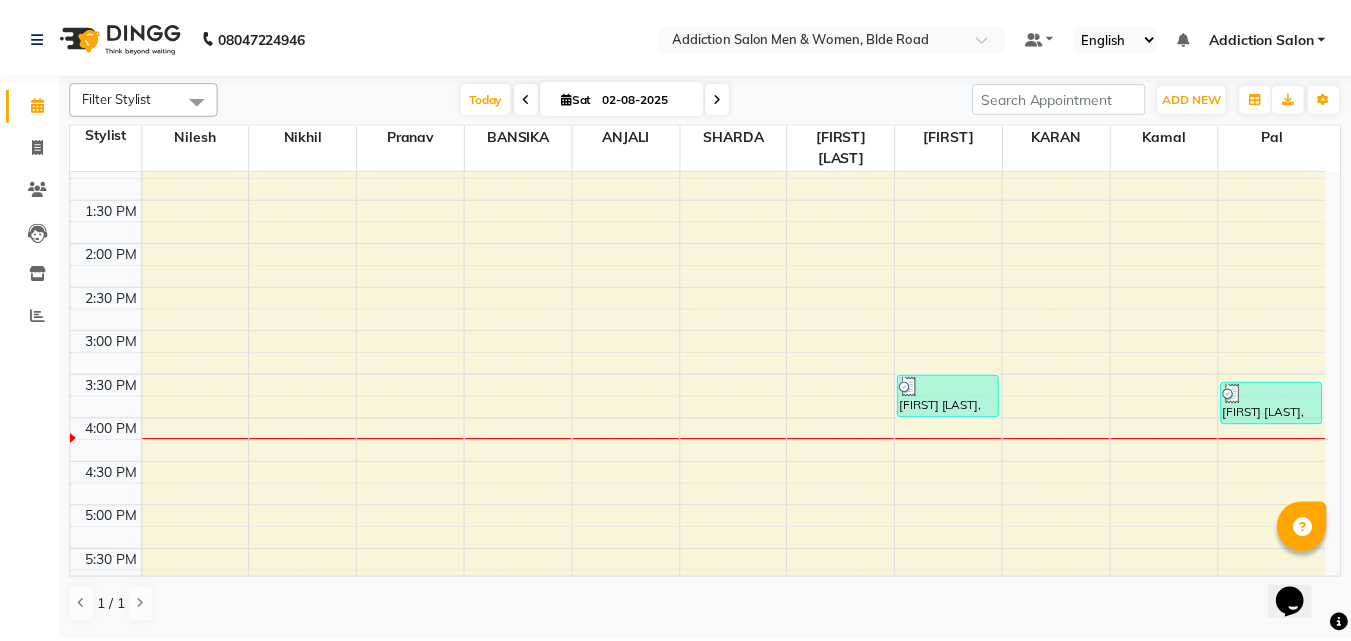 scroll, scrollTop: 500, scrollLeft: 0, axis: vertical 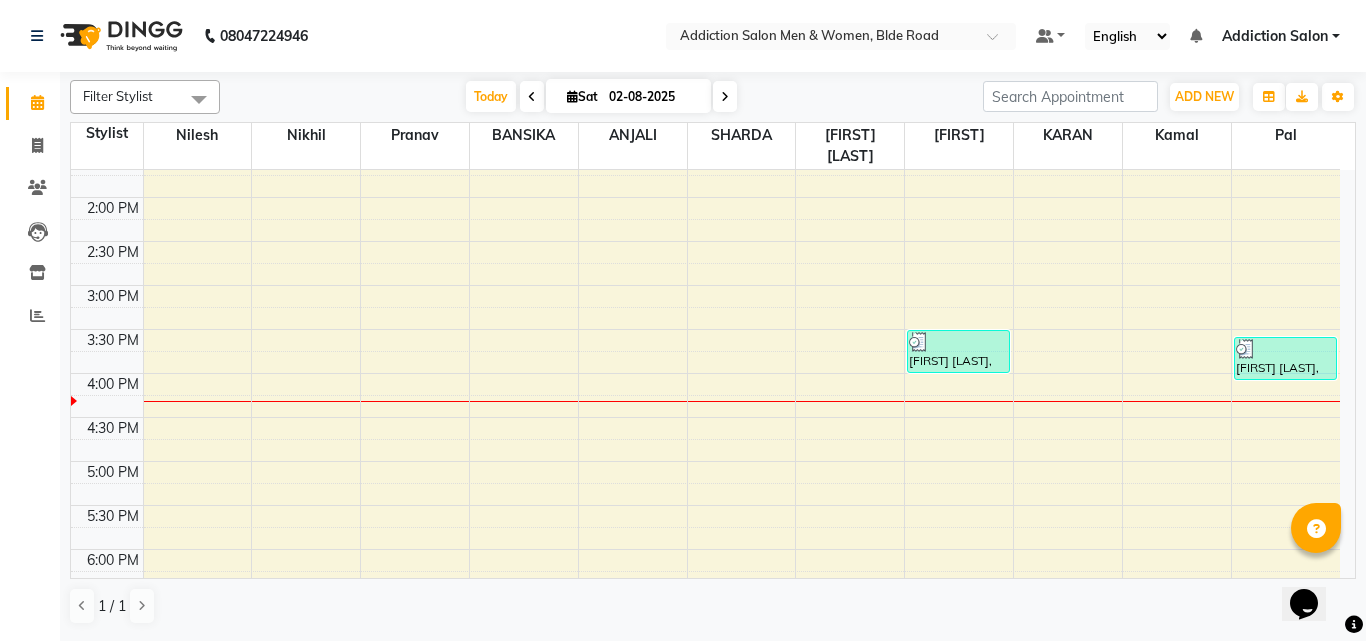click on "[FIRST] [LAST], TK03, 03:30 PM-04:00 PM, Colour Women - GLOBAL Colour (₹4000)     Walk In, TK01, 10:10 AM-10:40 AM, Hair Men - HAIR WASH (₹100)     [FIRST] [LAST], TK02, 11:00 AM-11:30 AM, Hair Men - SHAVING/BEARD (₹100)     [FIRST] [LAST], TK04, 03:35 PM-04:05 PM, Hair Men - SHAVING/BEARD (₹100)" at bounding box center (705, 241) 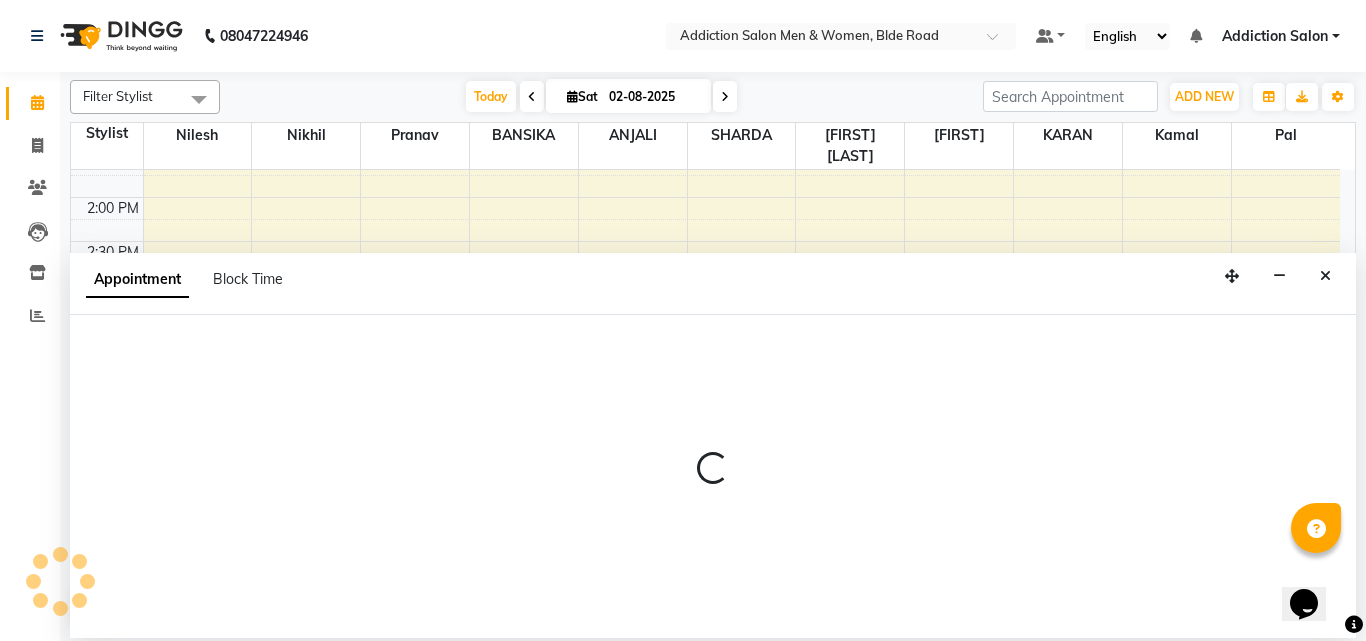 select on "51007" 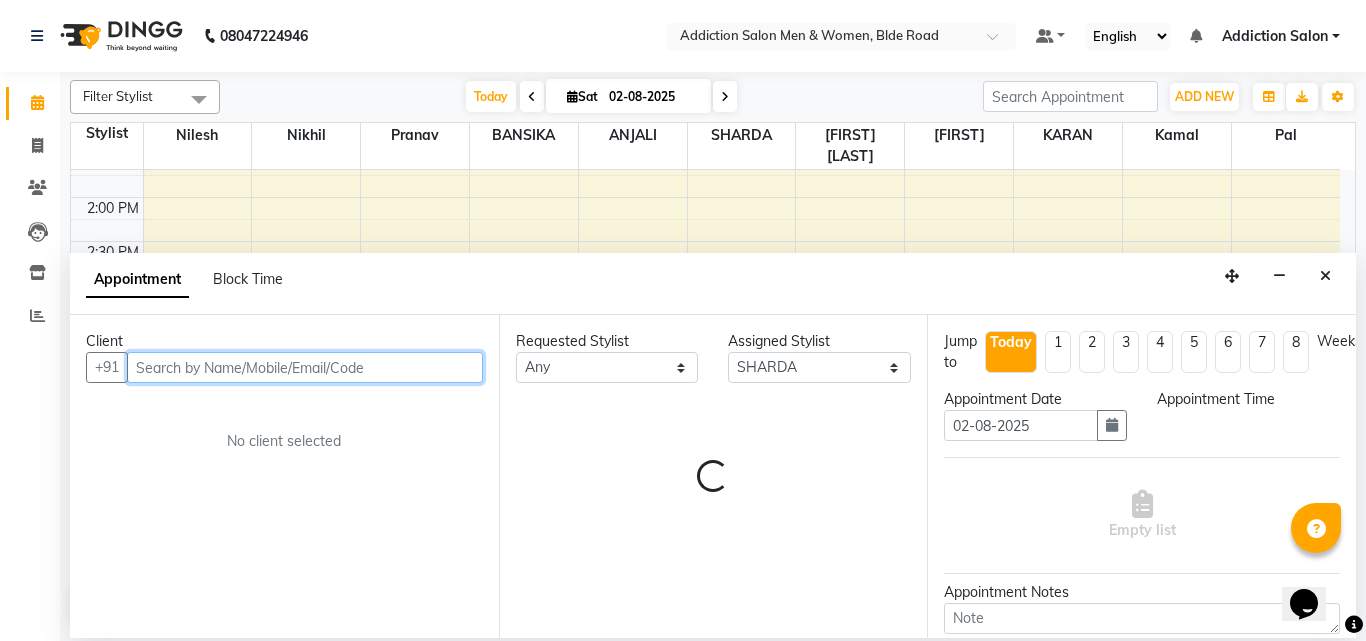 select on "915" 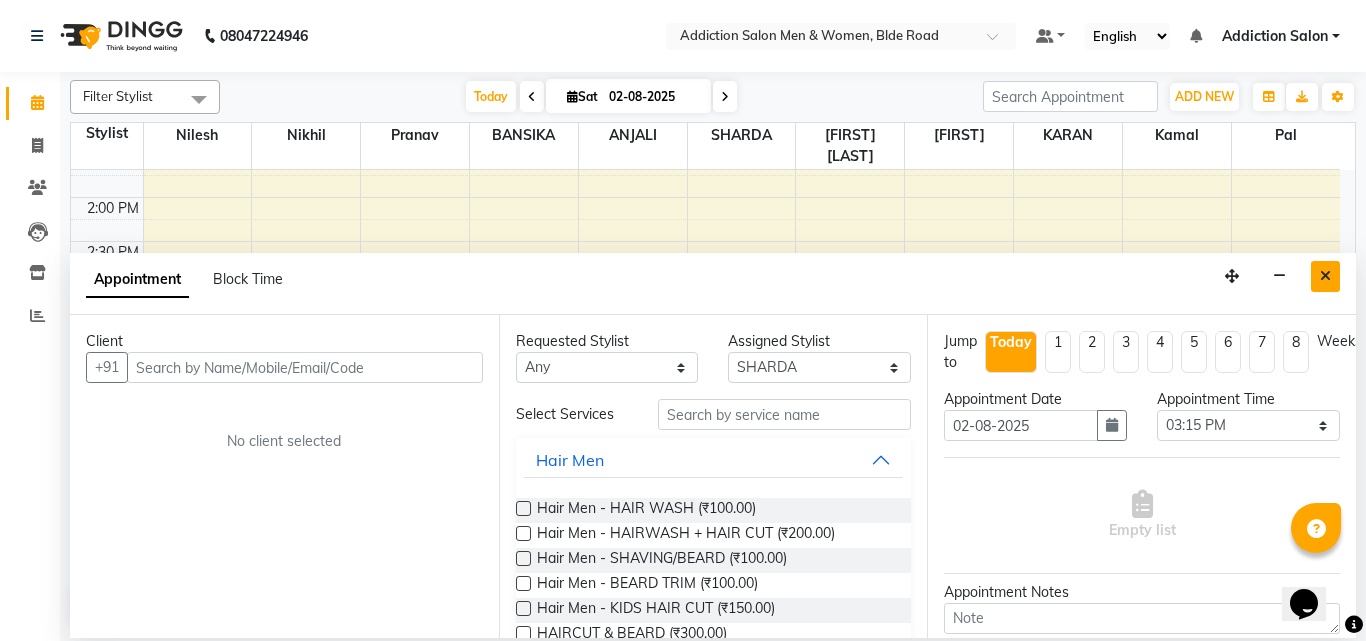 click at bounding box center [1325, 276] 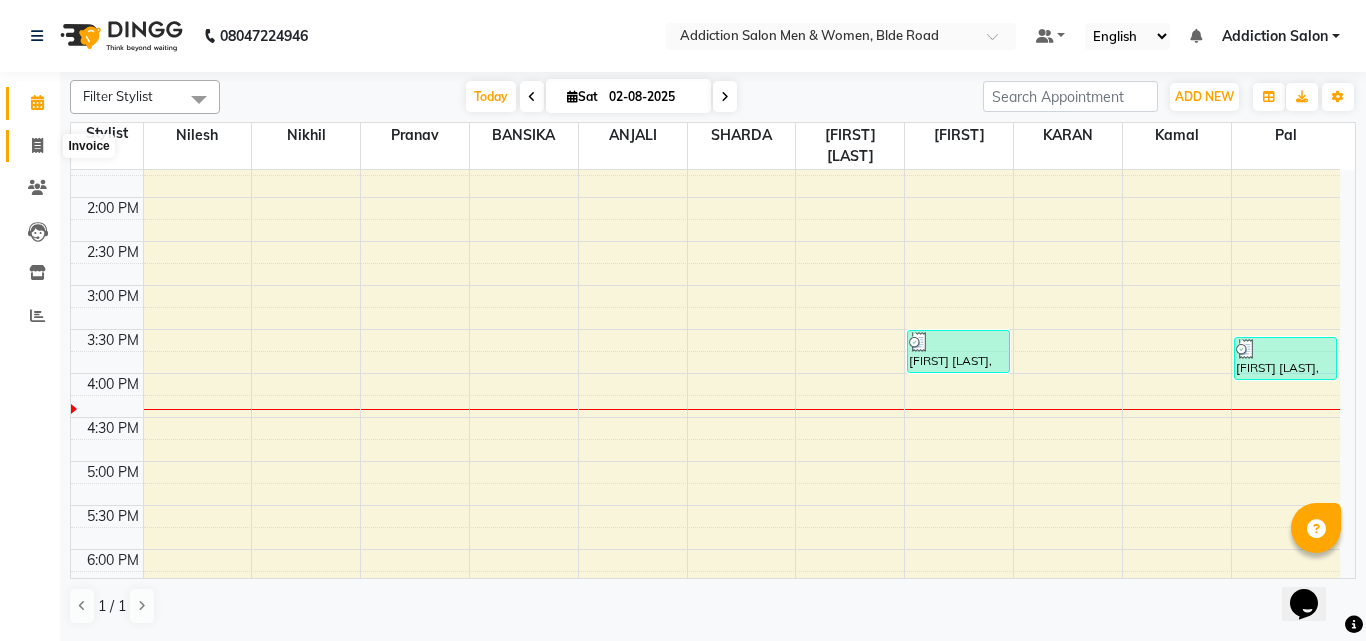 click 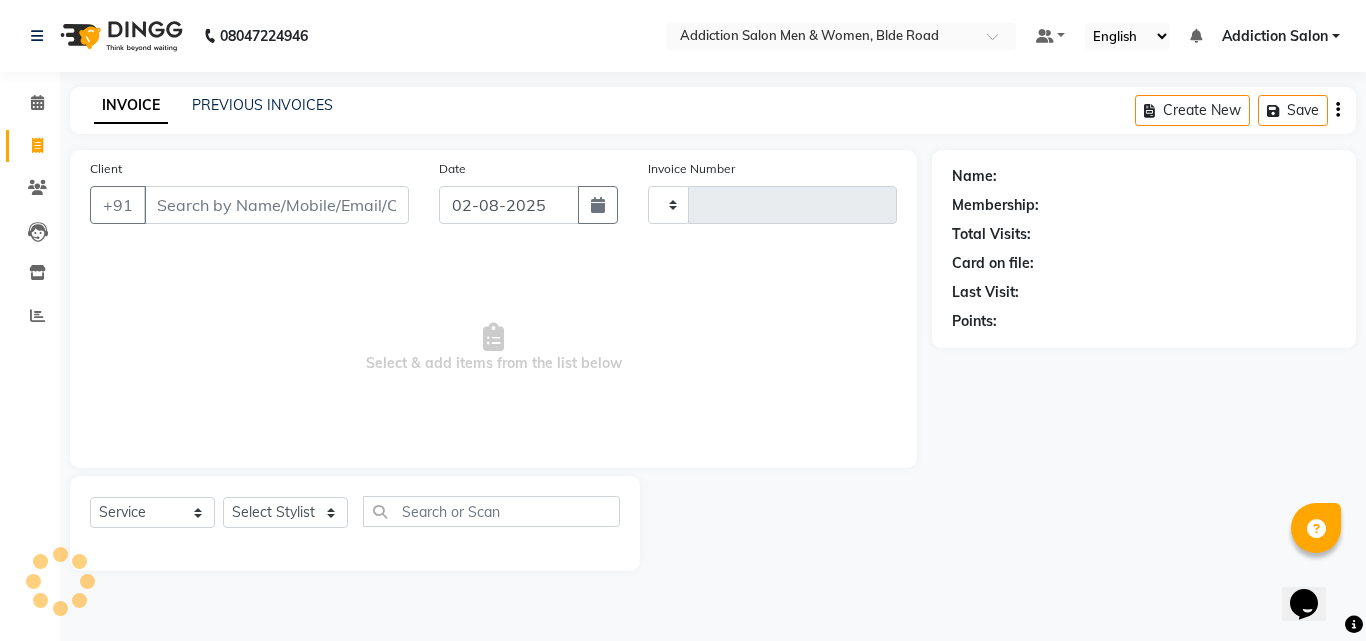 type on "3110" 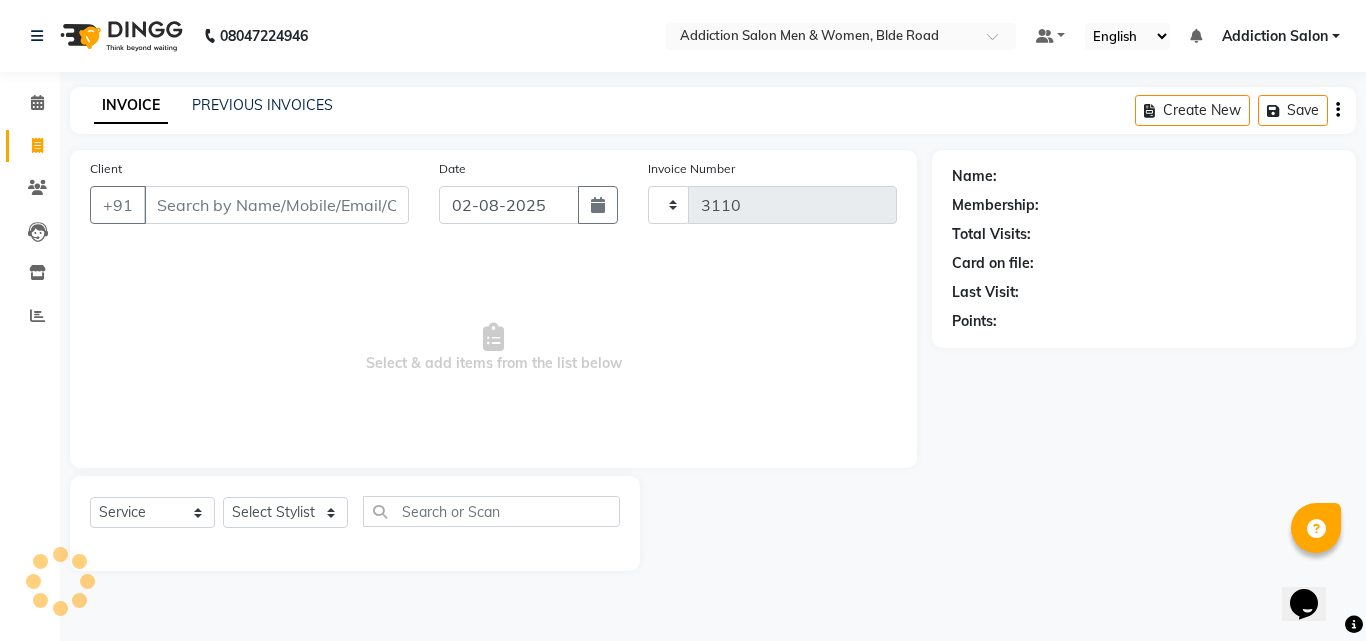 select on "6595" 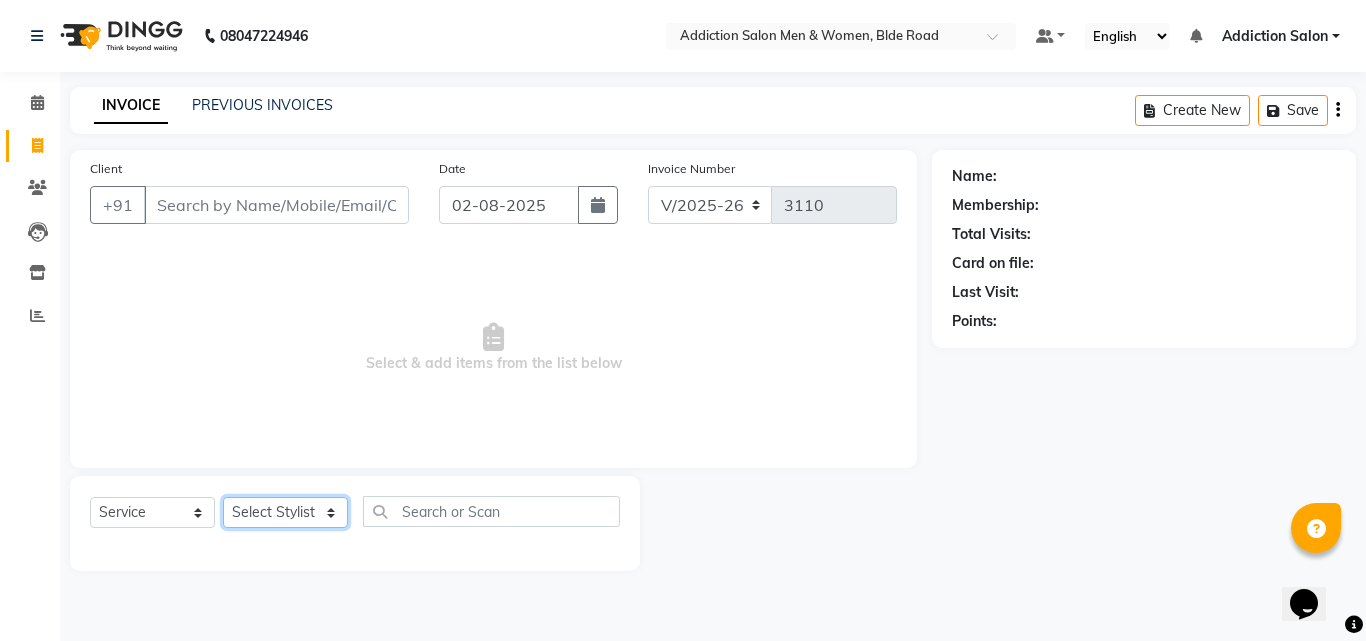 click on "Select Stylist Addiction Salon ANJALI BANSIKA Kamal KARAN KOUSHIK Nikhil Nilesh  pal Pranav REKHA RATHOD SHARDA" 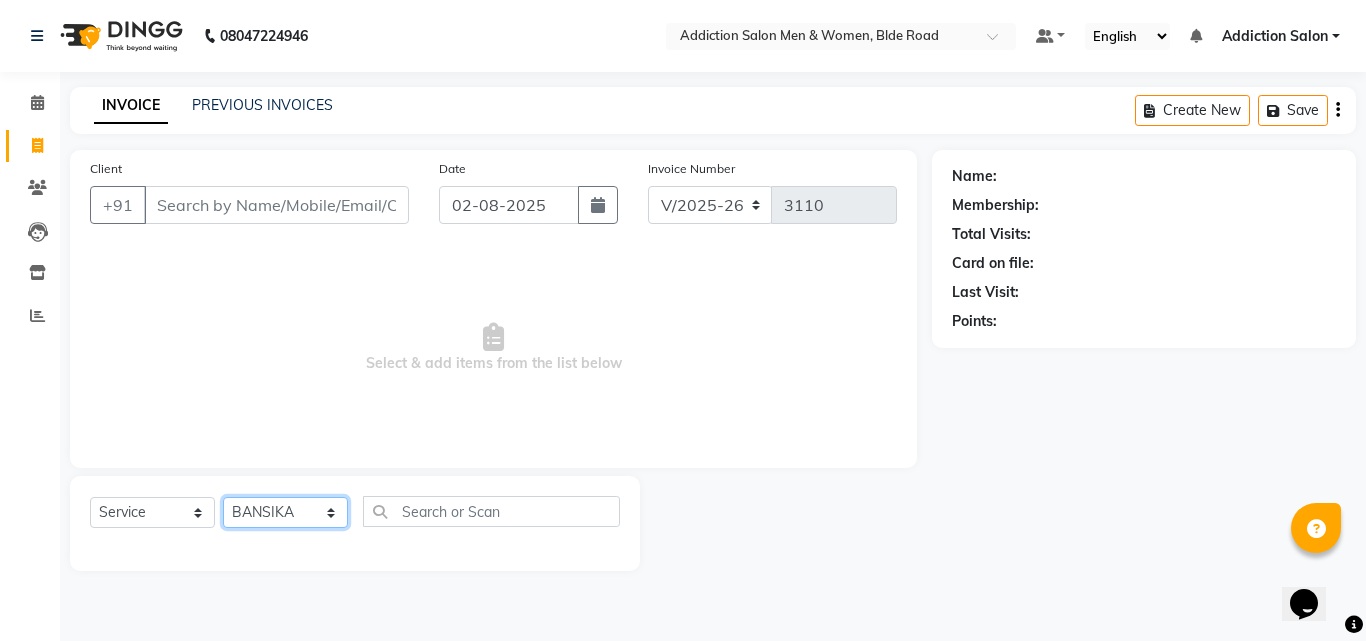click on "Select Stylist Addiction Salon ANJALI BANSIKA Kamal KARAN KOUSHIK Nikhil Nilesh  pal Pranav REKHA RATHOD SHARDA" 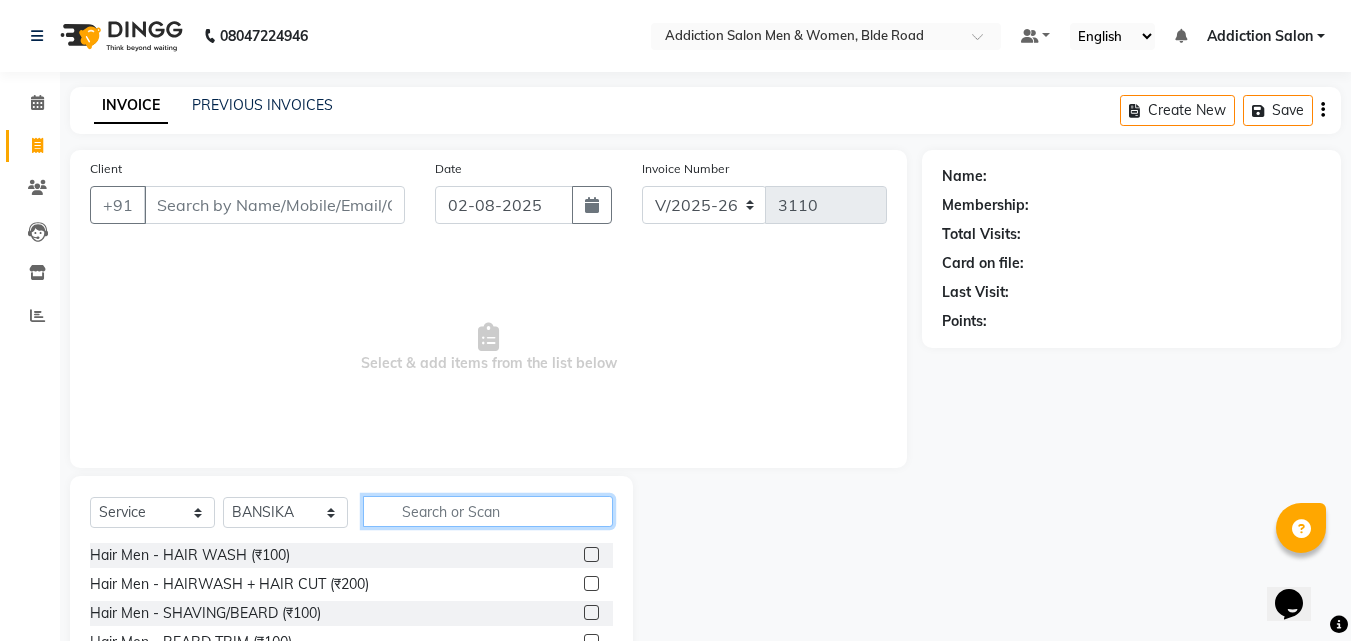 click 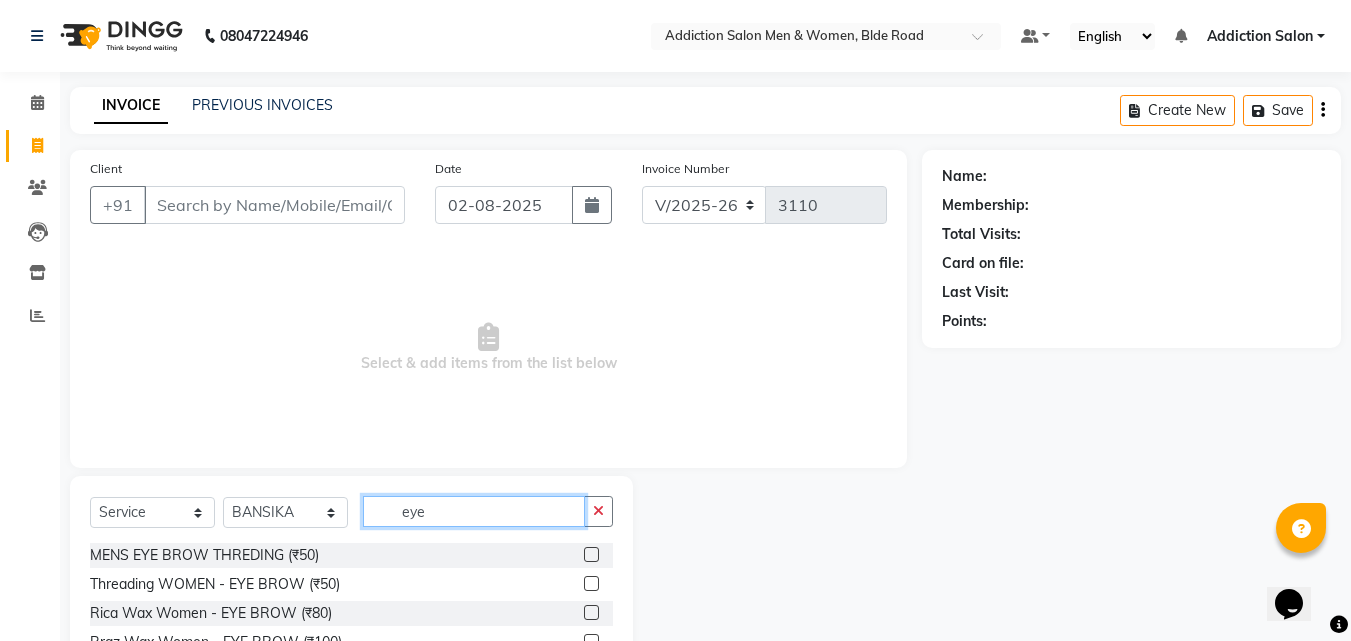 type on "eye" 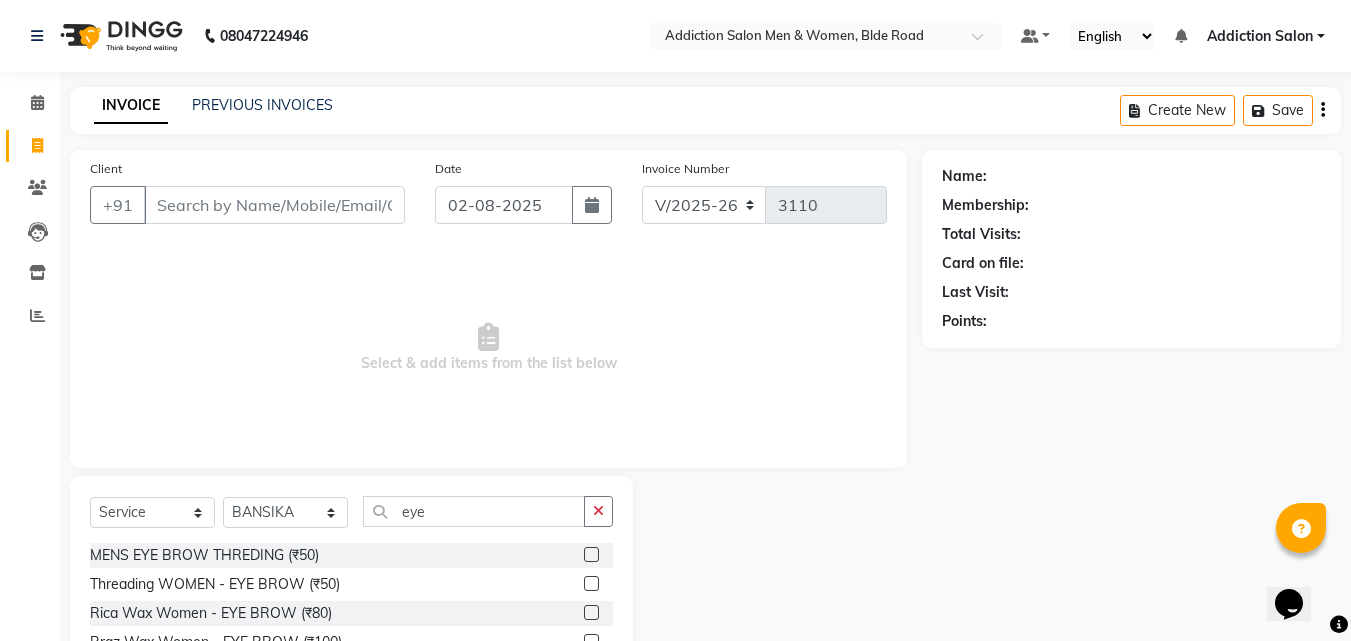 click 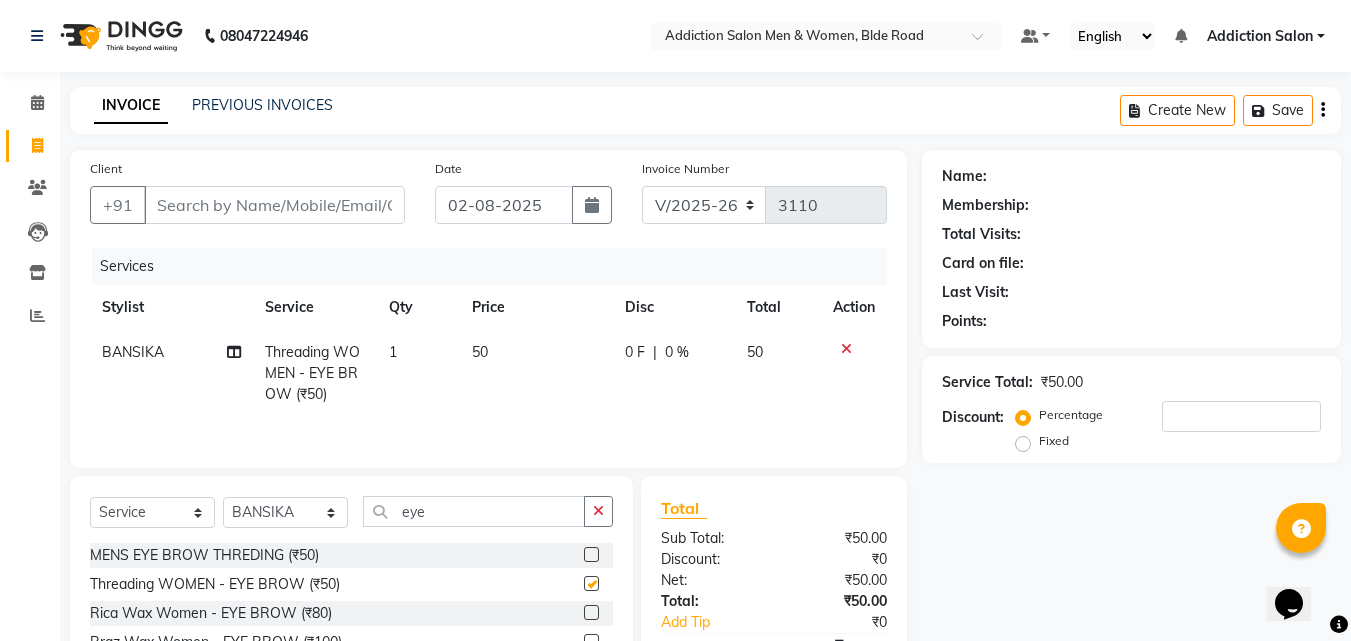 checkbox on "false" 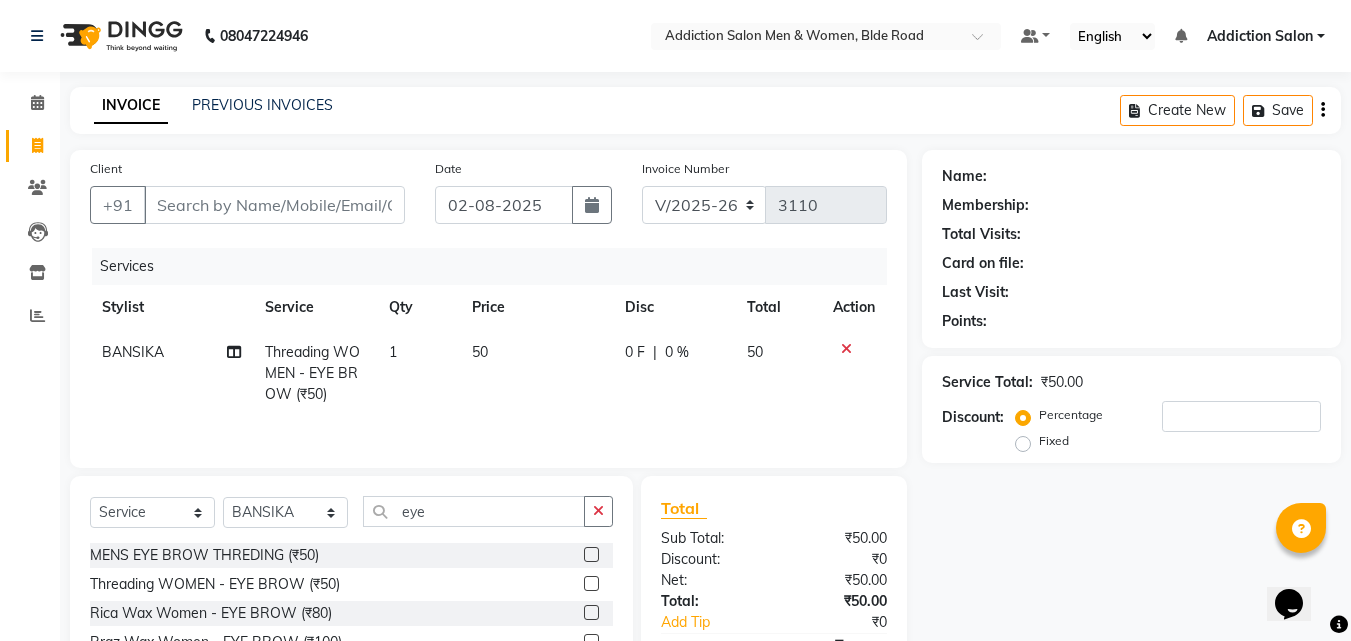 scroll, scrollTop: 100, scrollLeft: 0, axis: vertical 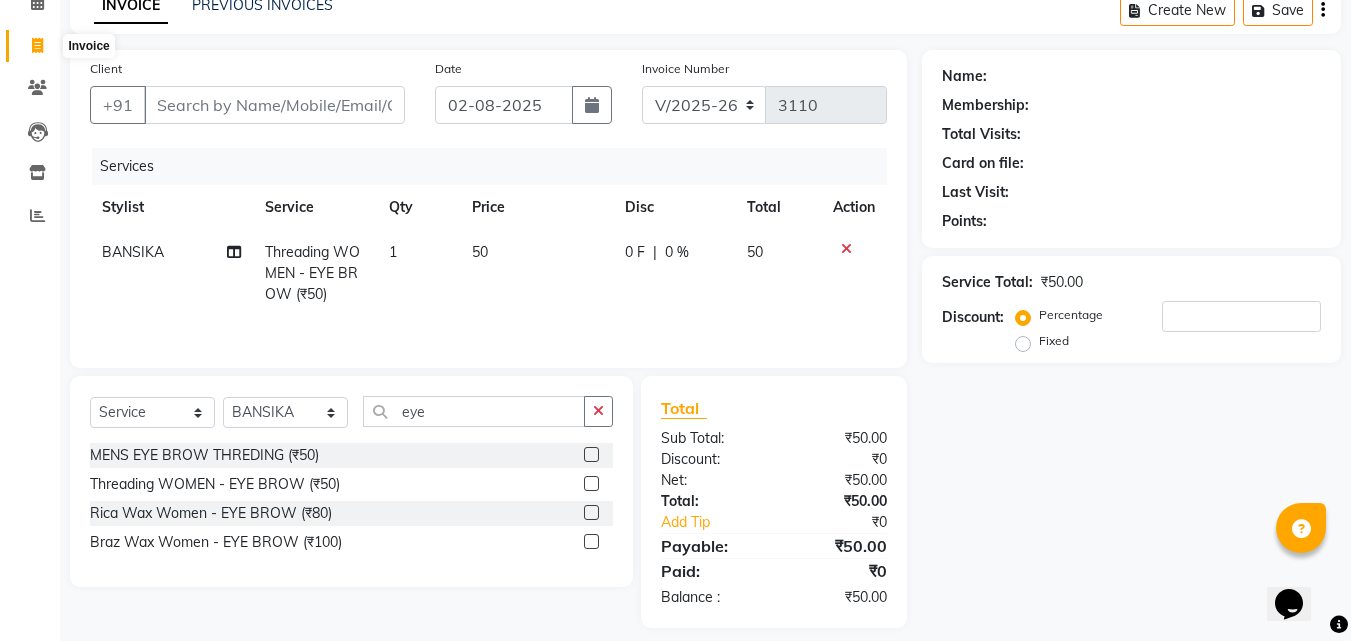 click 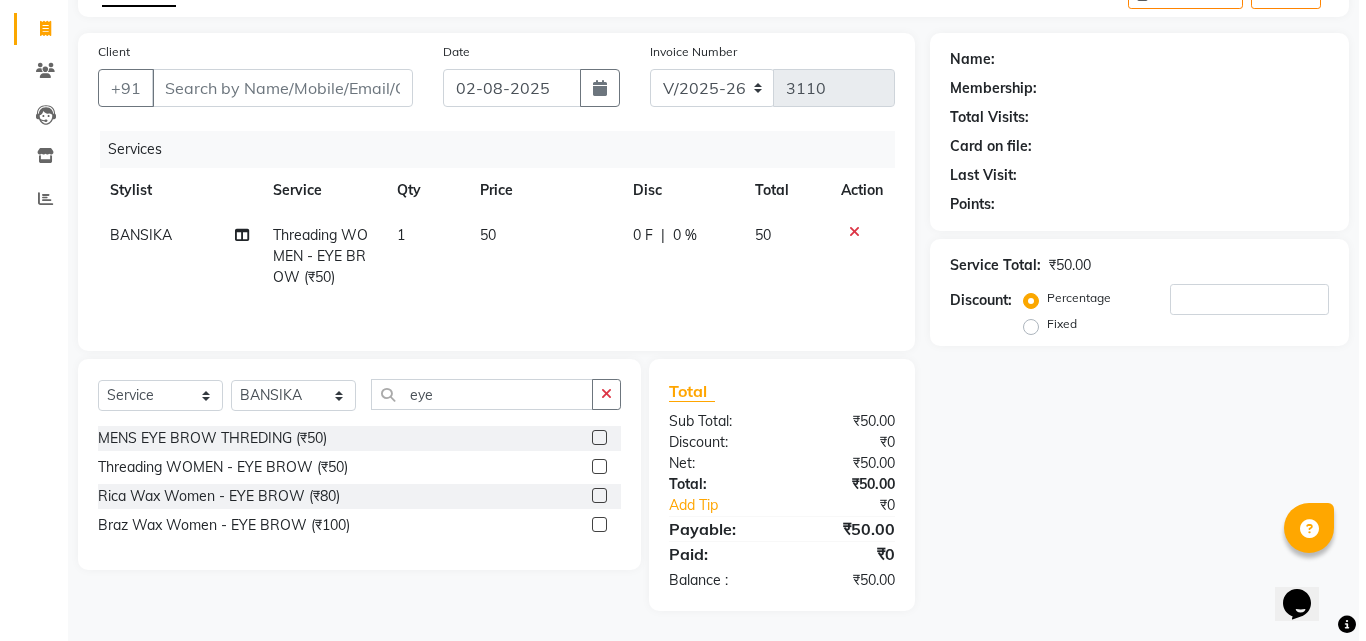 scroll, scrollTop: 0, scrollLeft: 0, axis: both 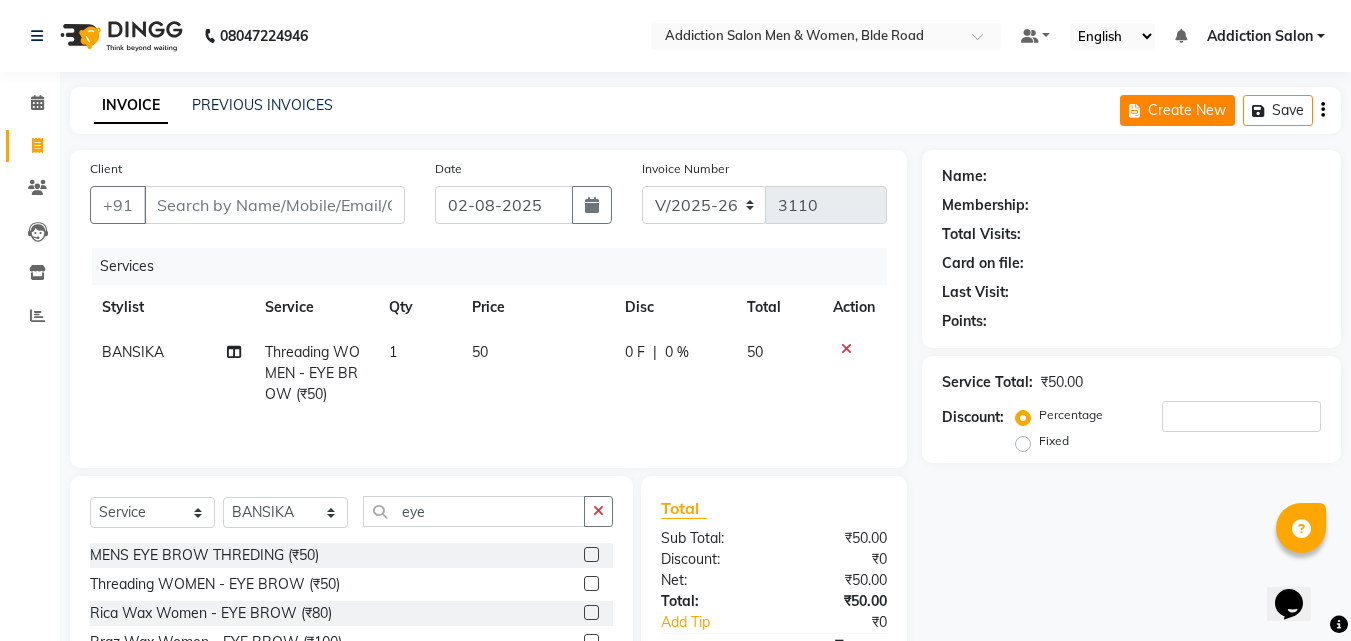 click on "Create New" 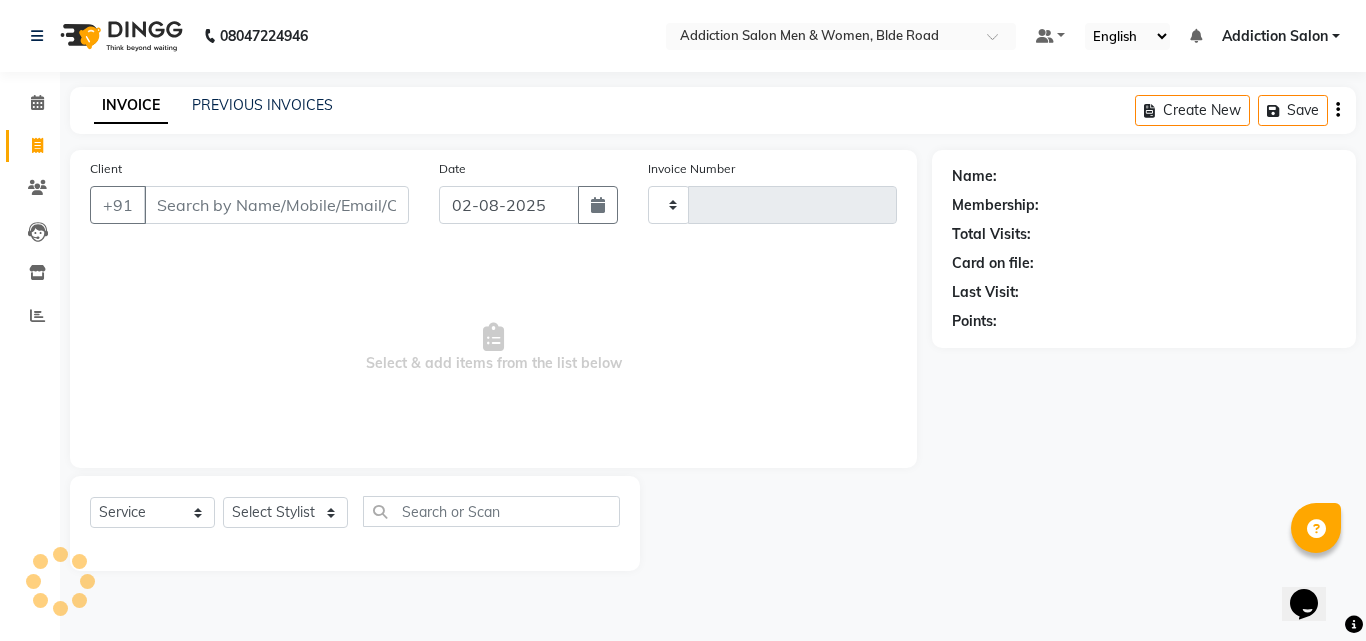 type on "3110" 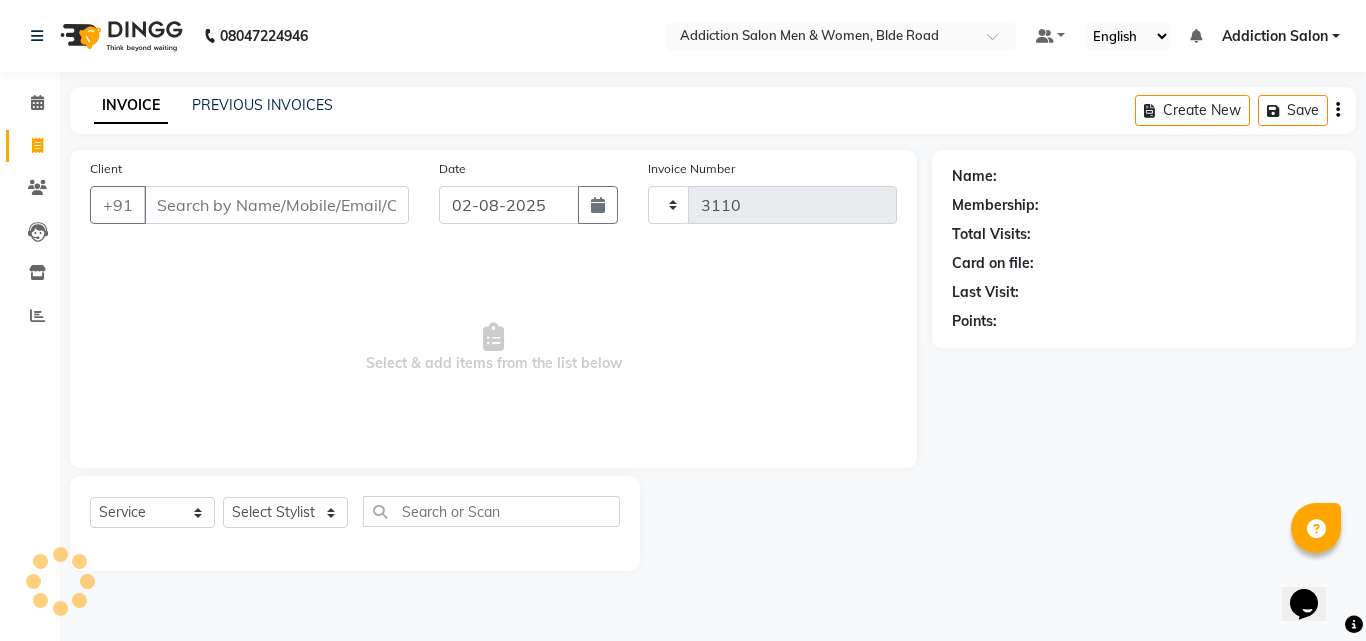 select on "6595" 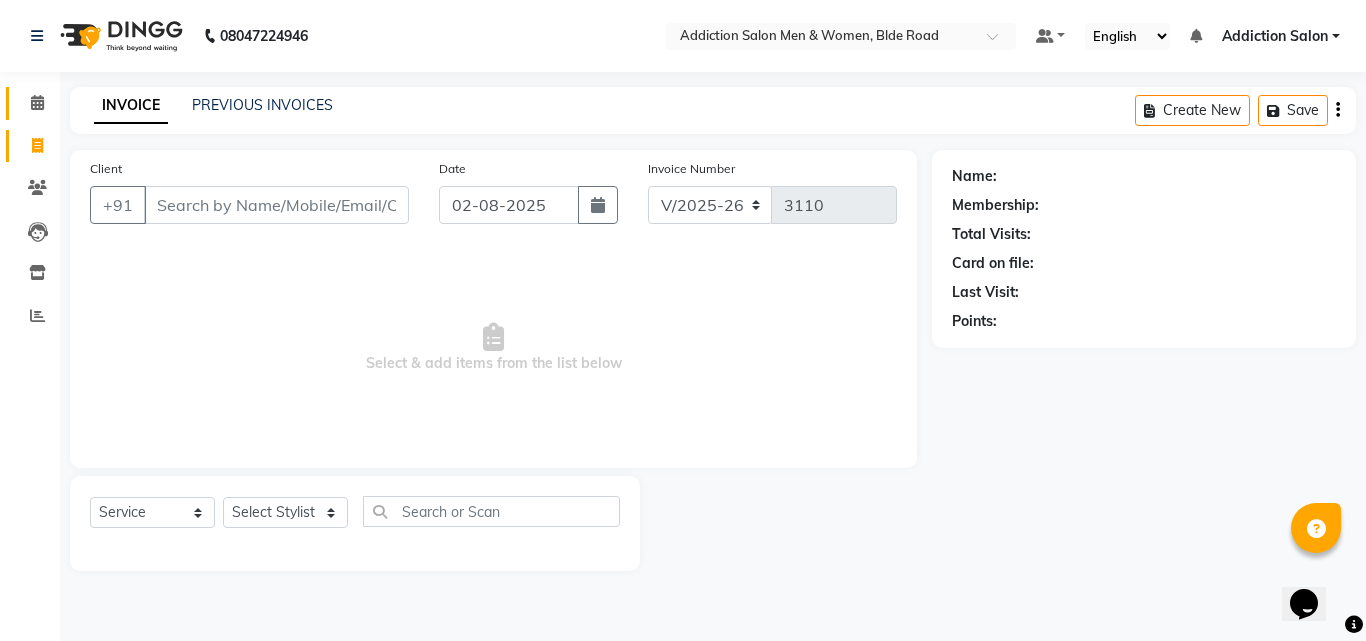 click on "Calendar" 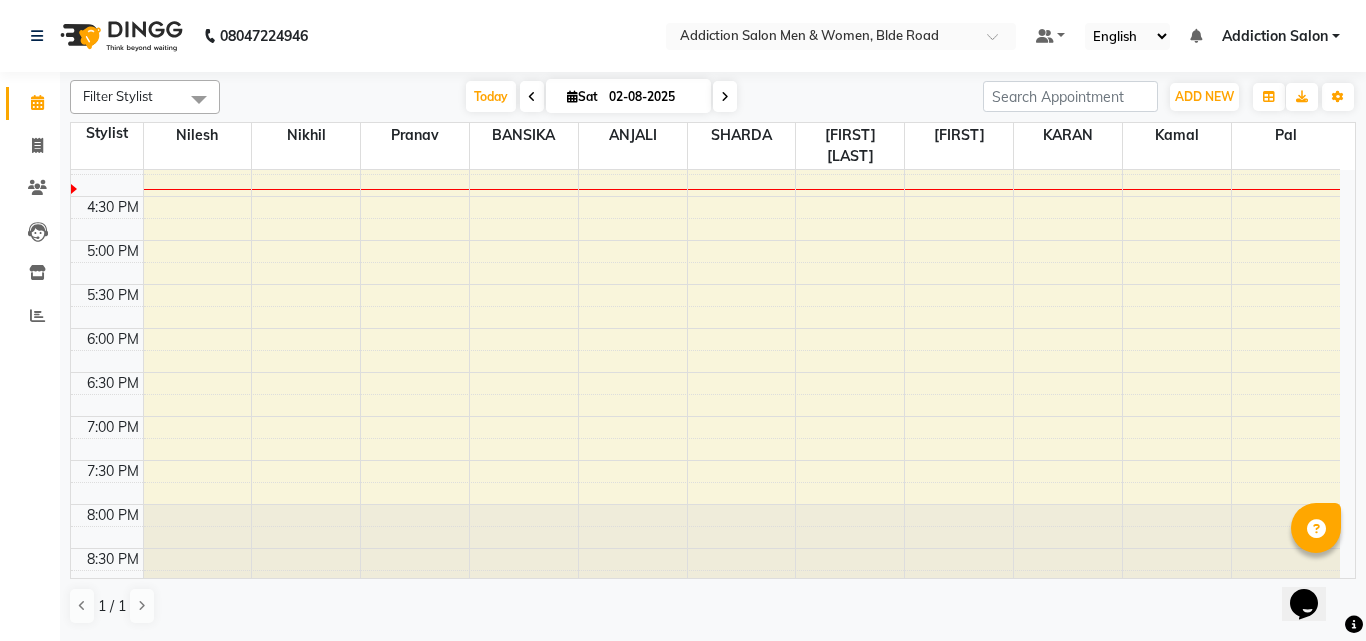 scroll, scrollTop: 735, scrollLeft: 0, axis: vertical 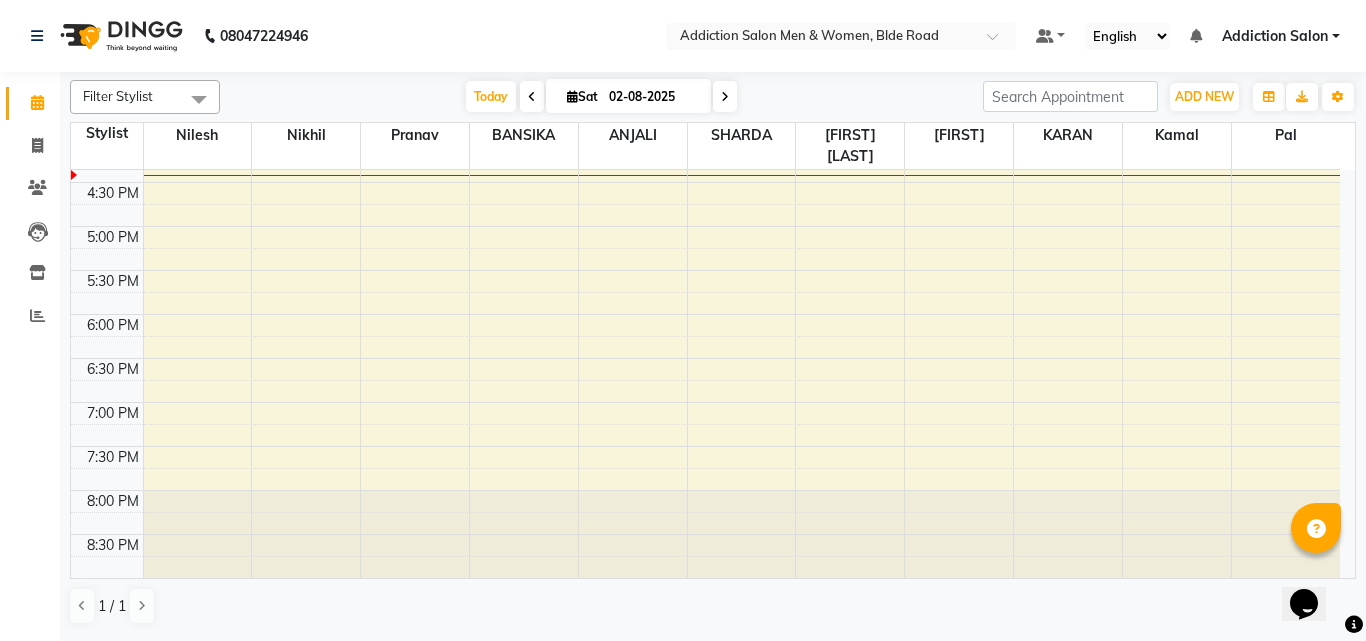 click at bounding box center (532, 96) 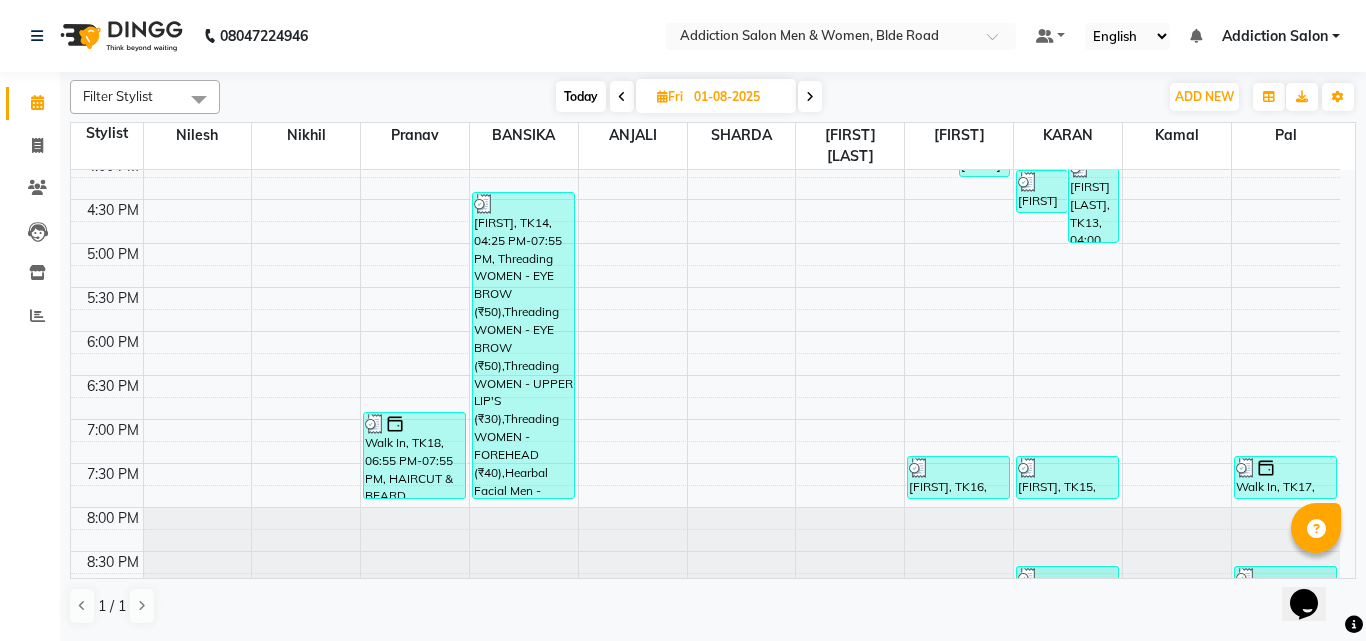 scroll, scrollTop: 735, scrollLeft: 0, axis: vertical 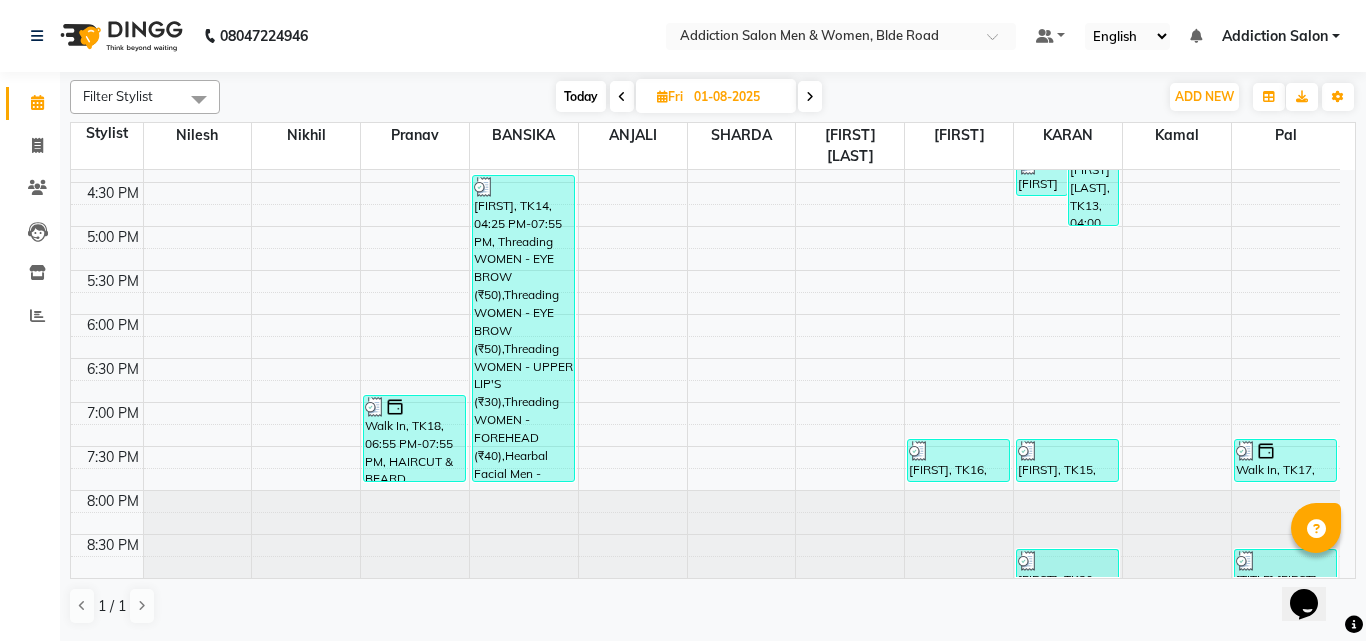 click at bounding box center (810, 96) 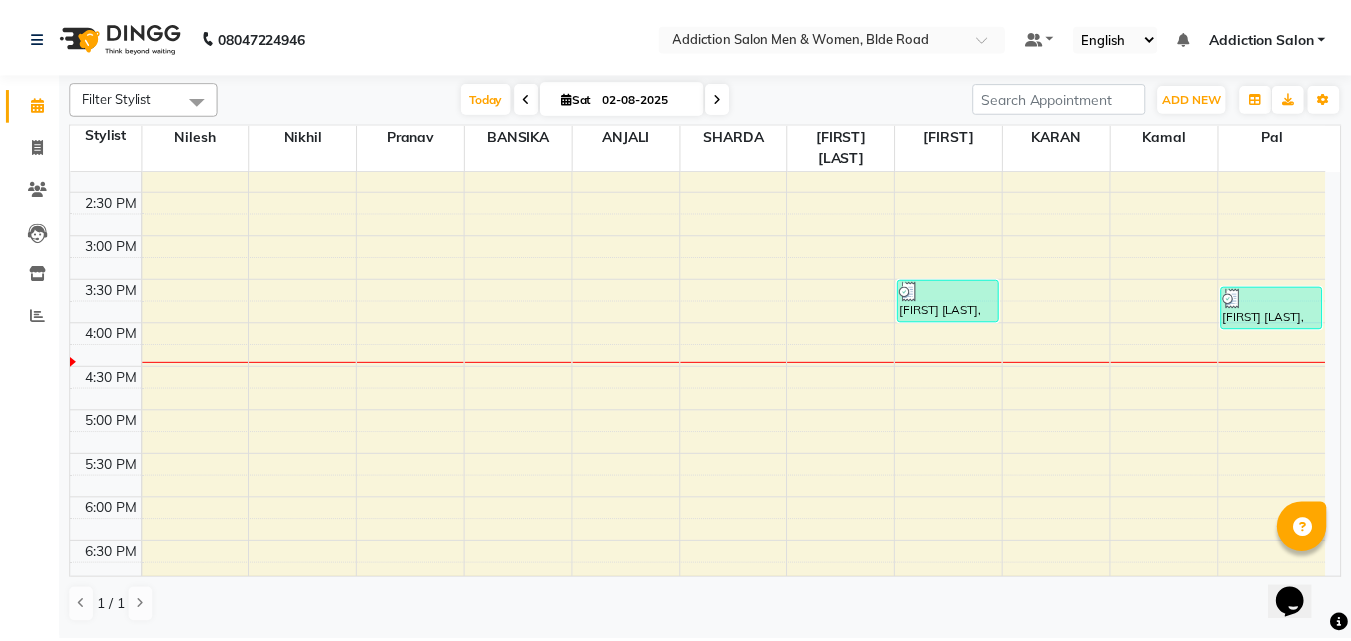 scroll, scrollTop: 600, scrollLeft: 0, axis: vertical 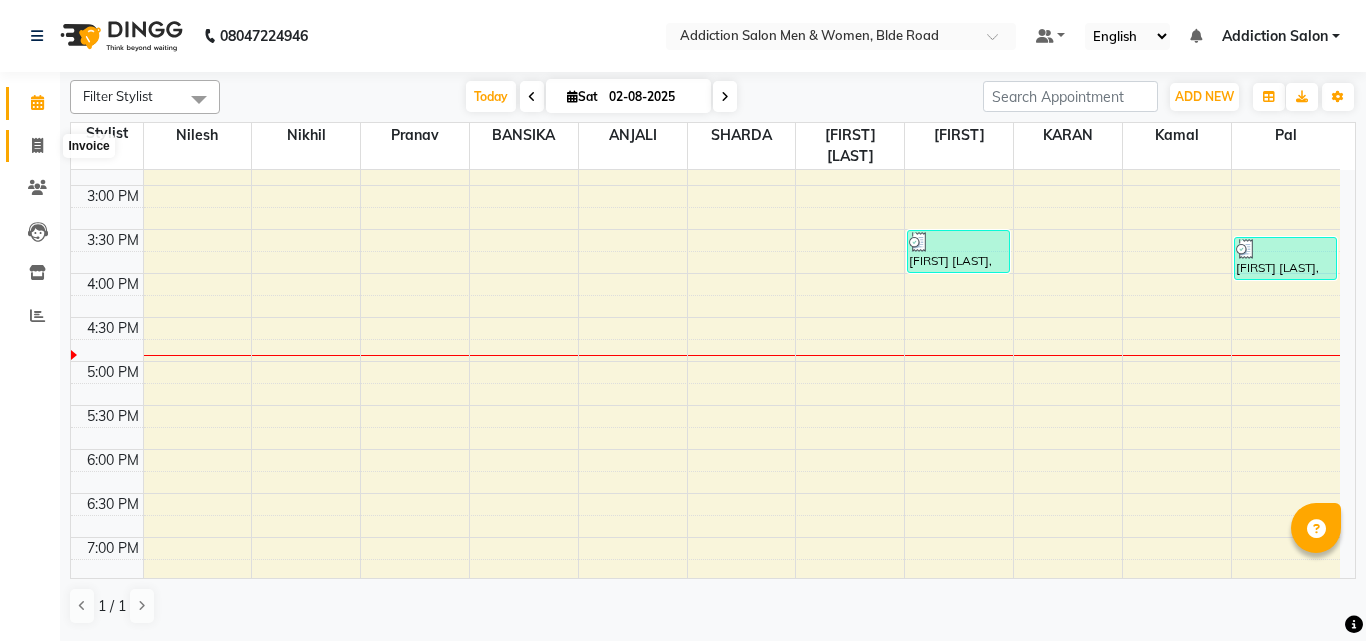 click 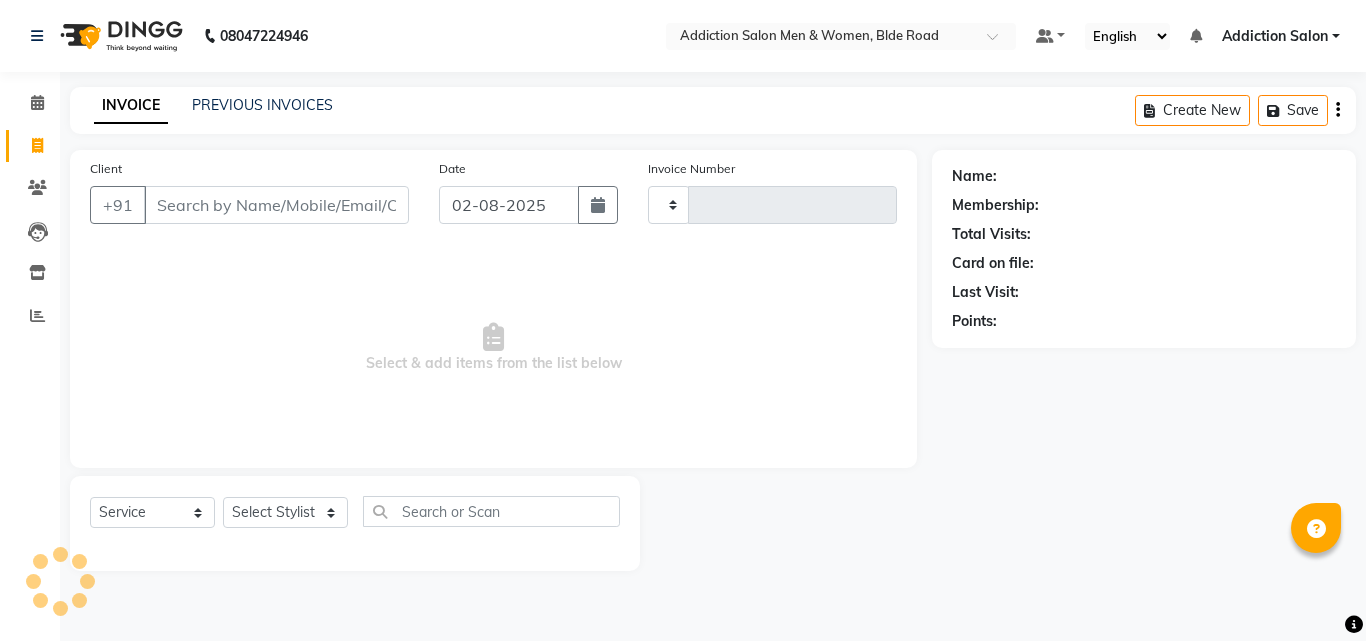 type on "3110" 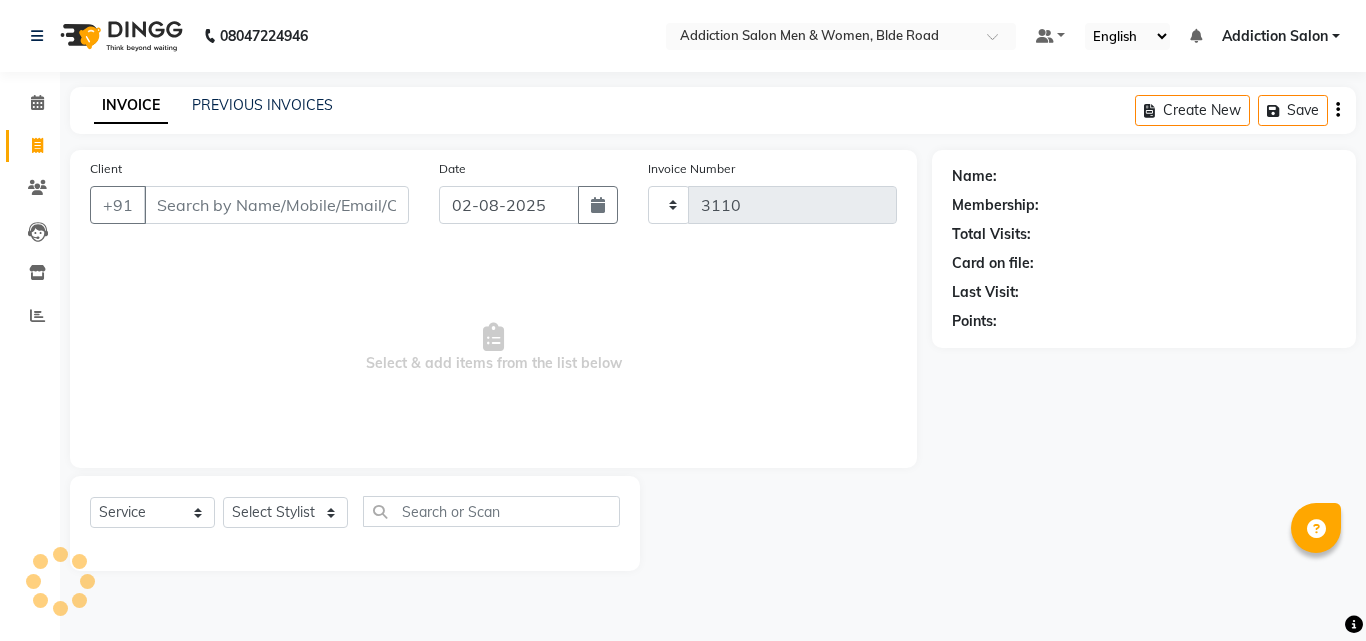 select on "6595" 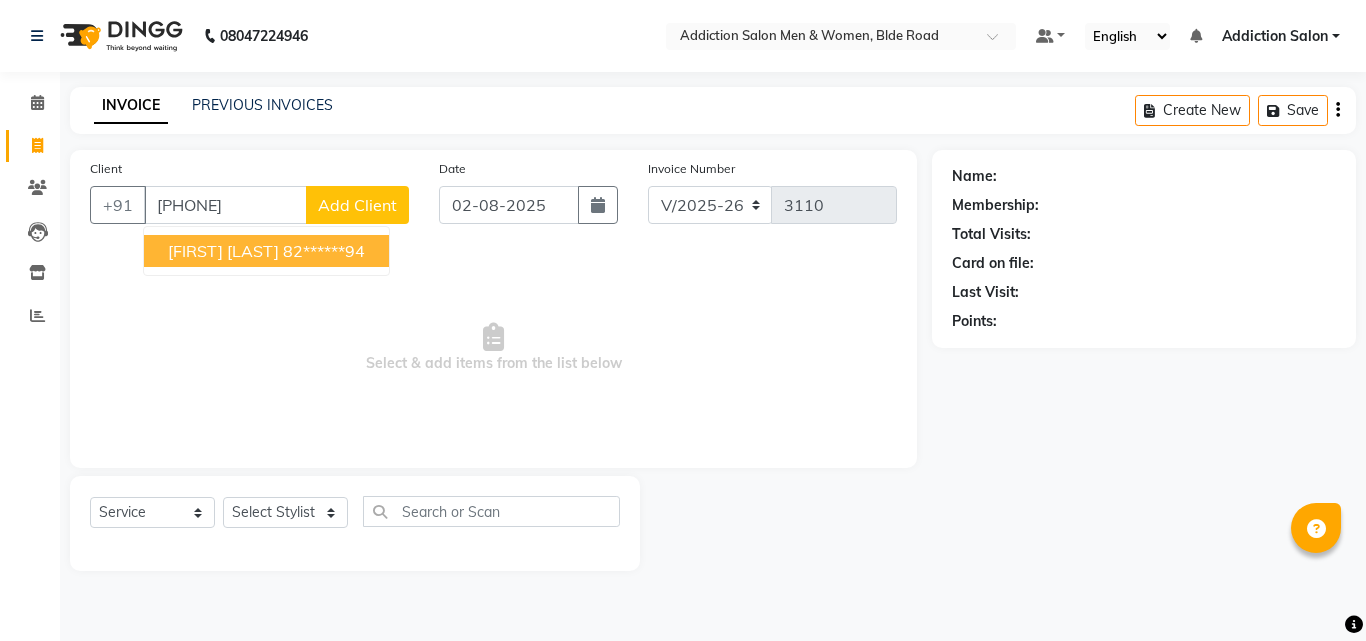 click on "82******94" at bounding box center (324, 251) 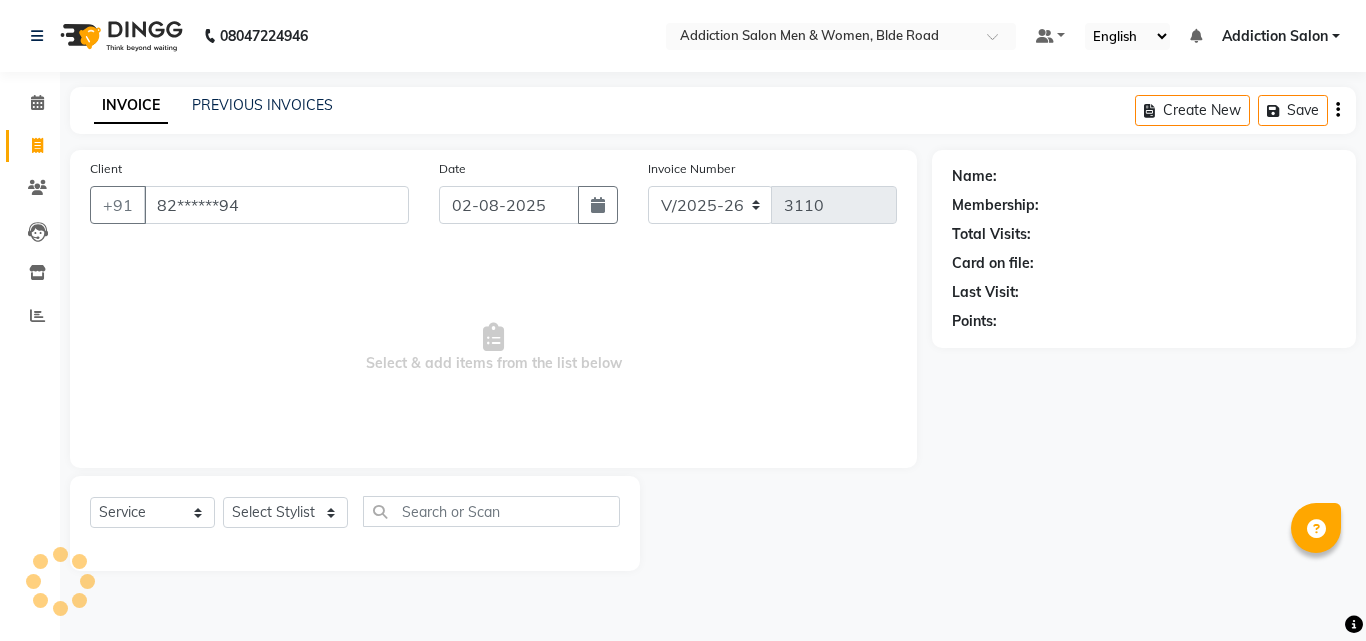 type on "82******94" 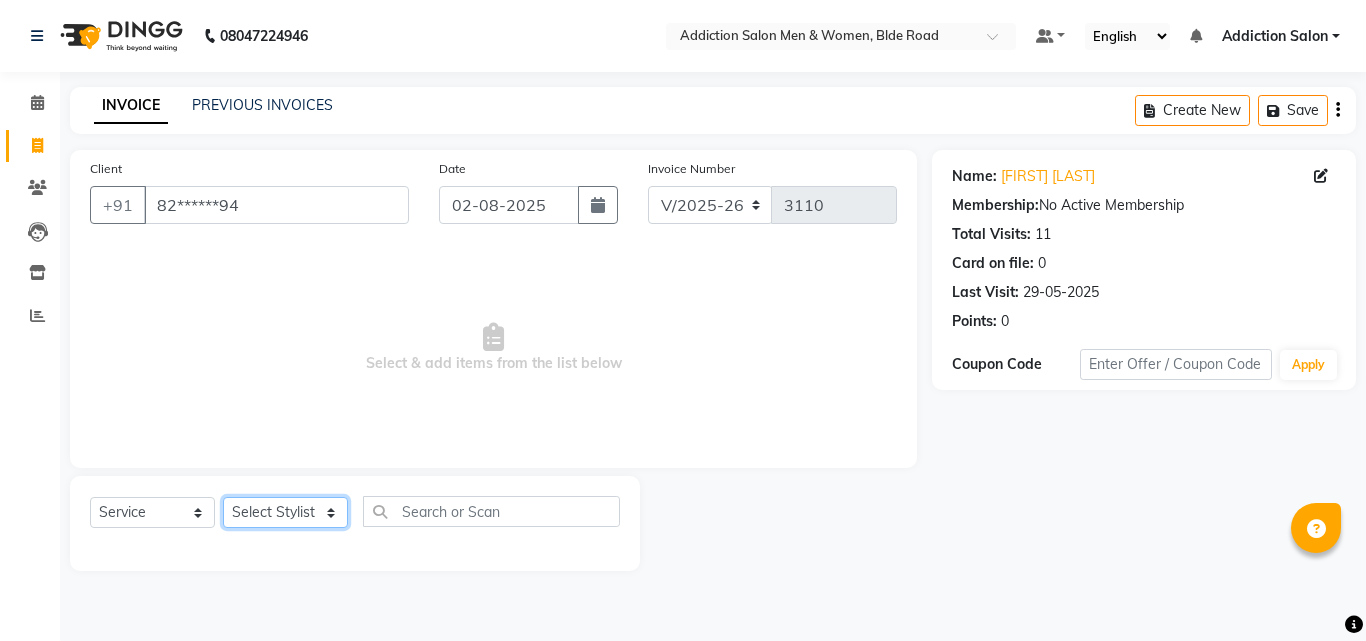 click on "Select Stylist Addiction Salon ANJALI BANSIKA Kamal KARAN KOUSHIK Nikhil Nilesh  pal Pranav REKHA RATHOD SHARDA" 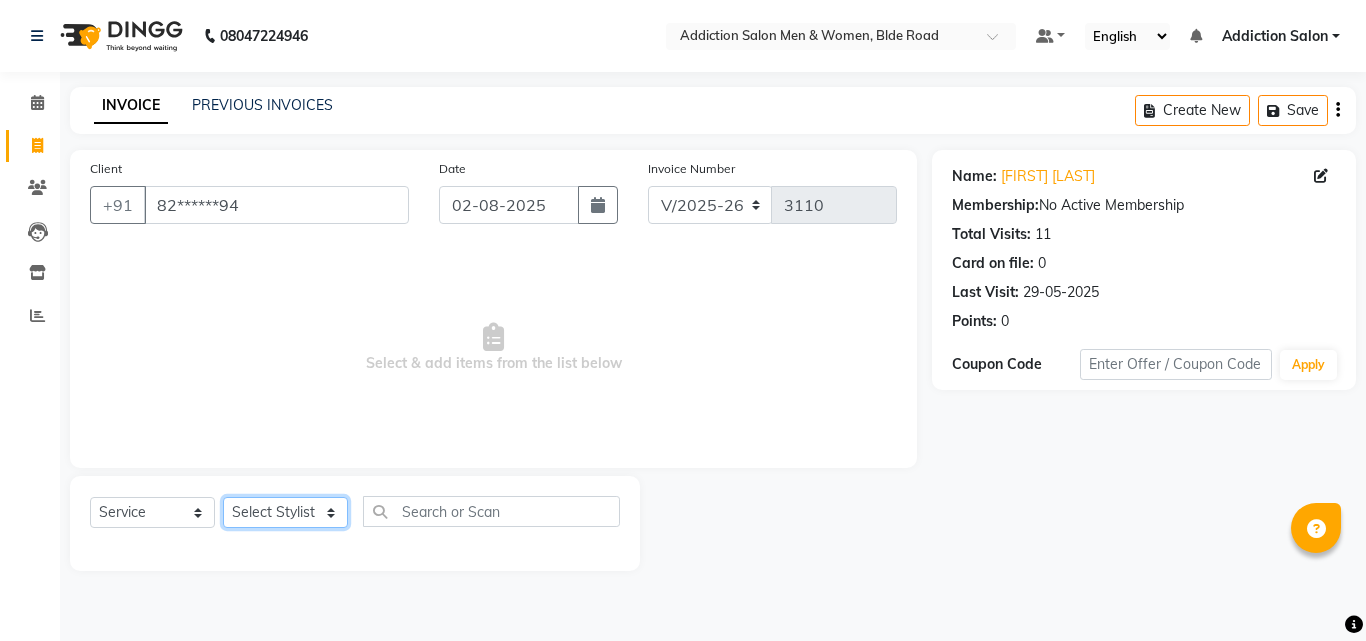 select on "61697" 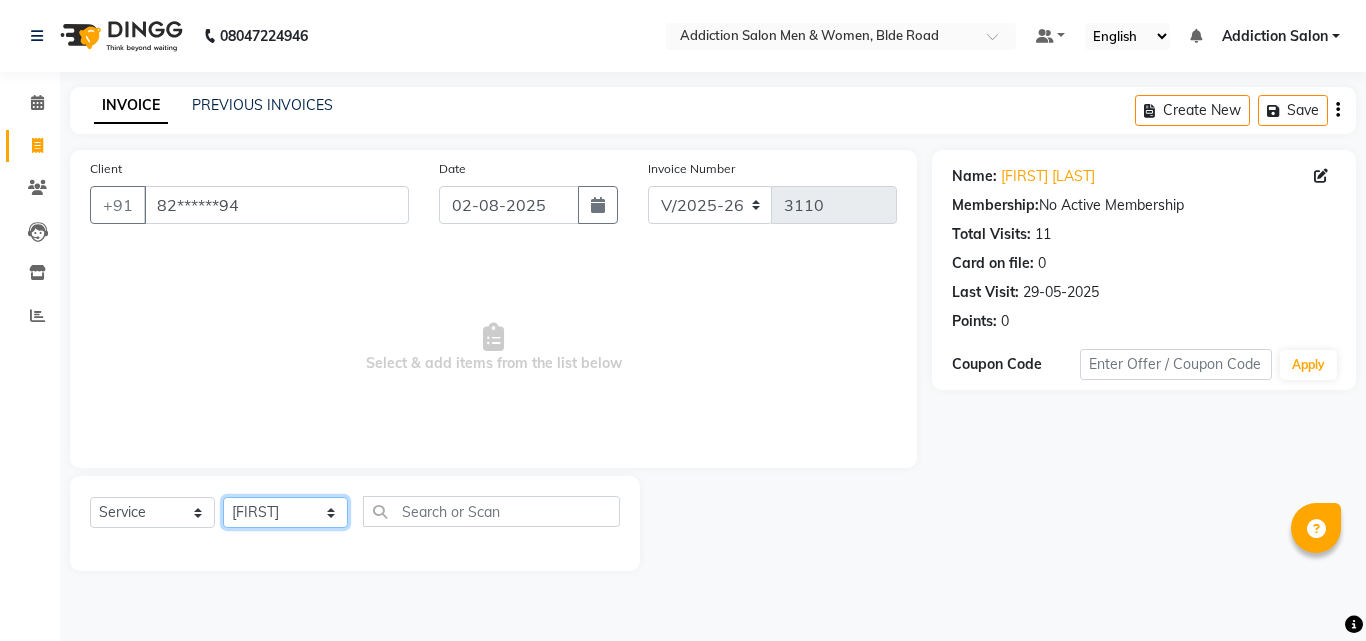 click on "Select Stylist Addiction Salon ANJALI BANSIKA Kamal KARAN KOUSHIK Nikhil Nilesh  pal Pranav REKHA RATHOD SHARDA" 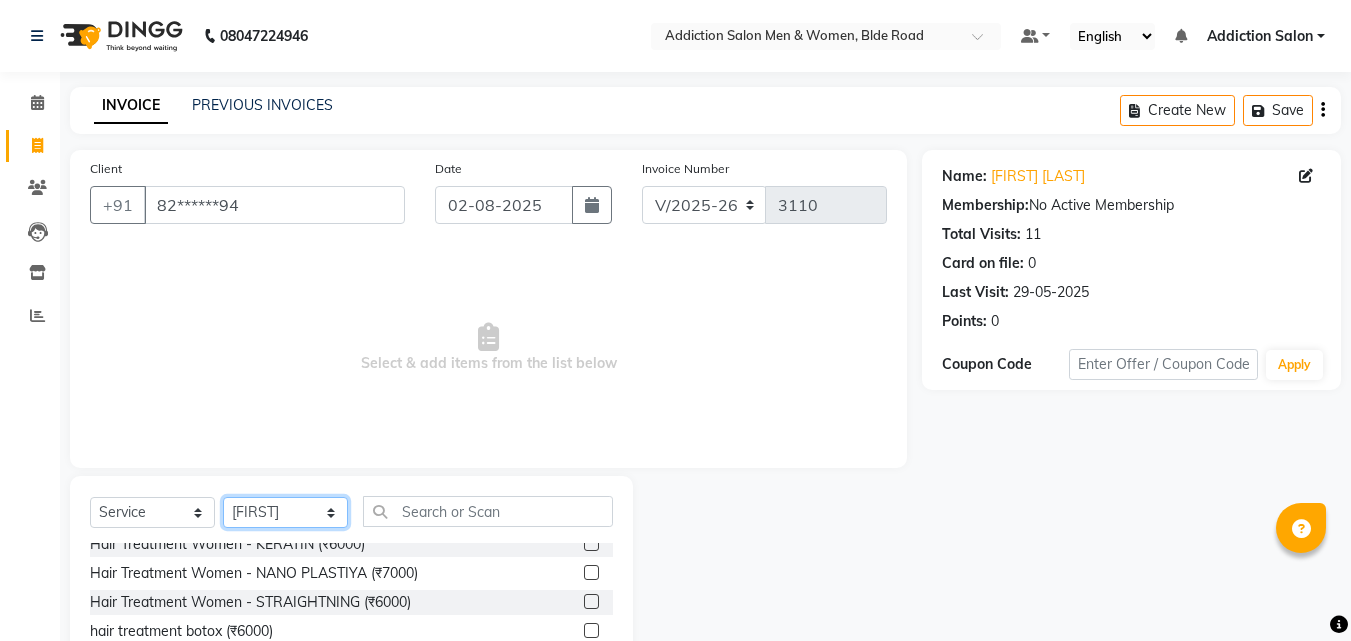 scroll, scrollTop: 1600, scrollLeft: 0, axis: vertical 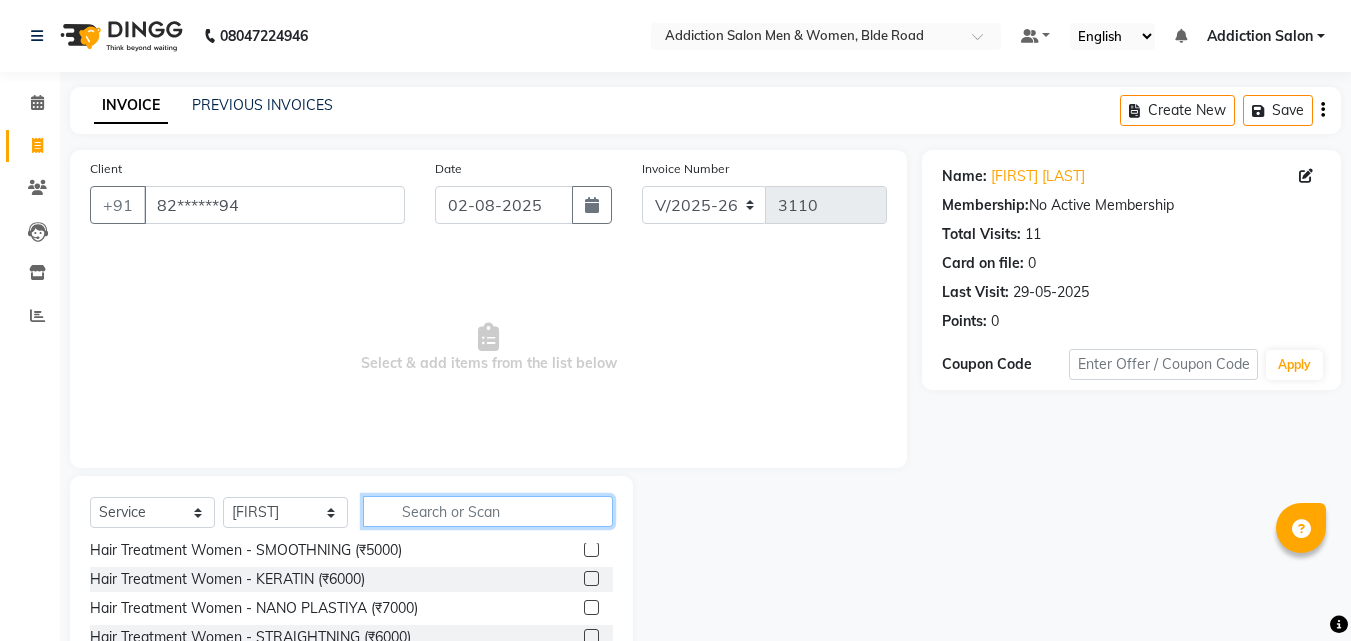 click 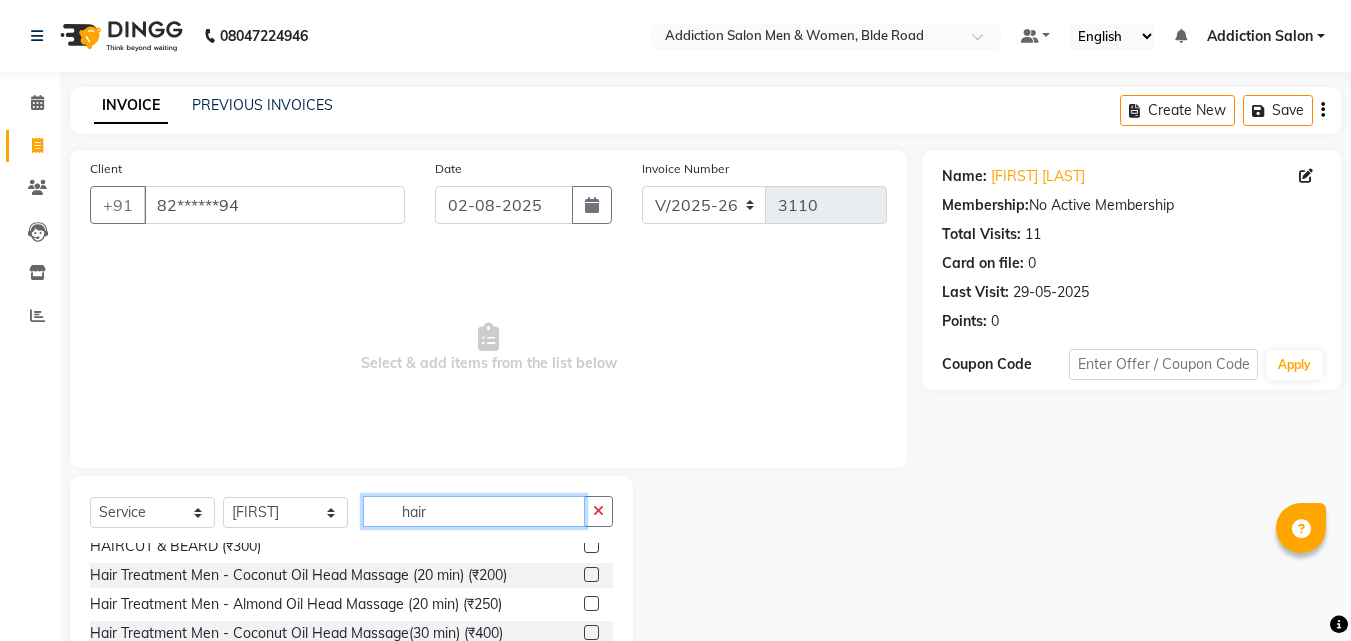 scroll, scrollTop: 200, scrollLeft: 0, axis: vertical 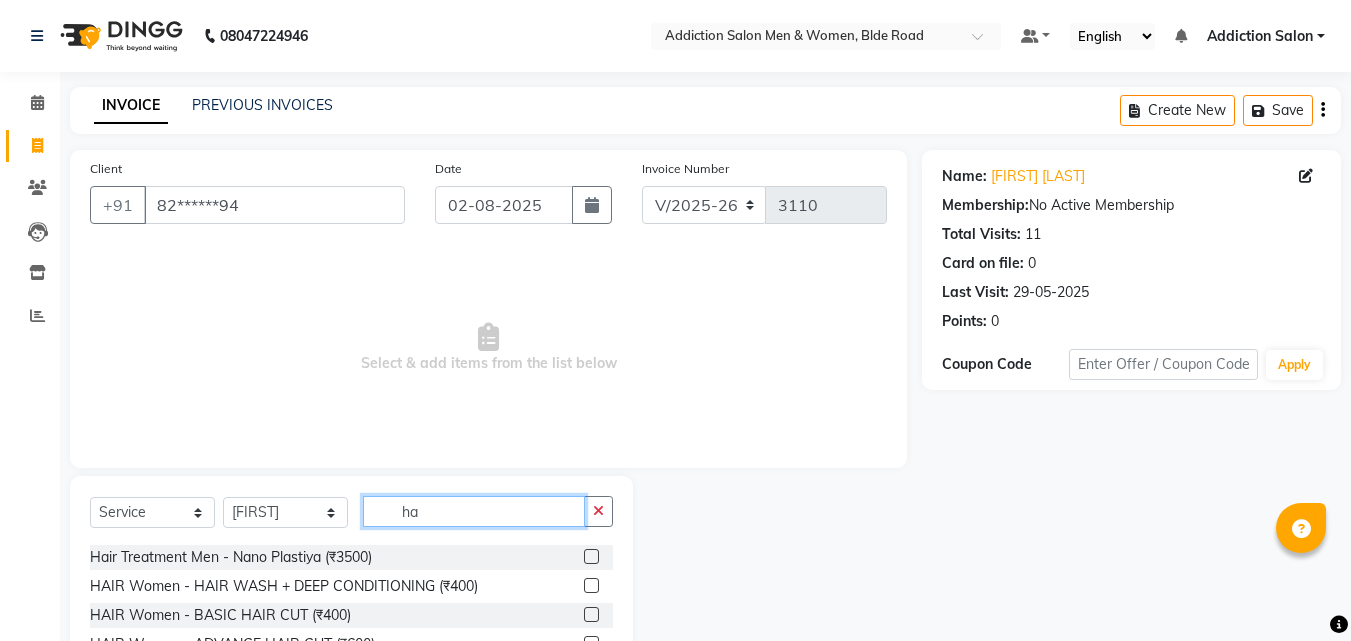 type on "h" 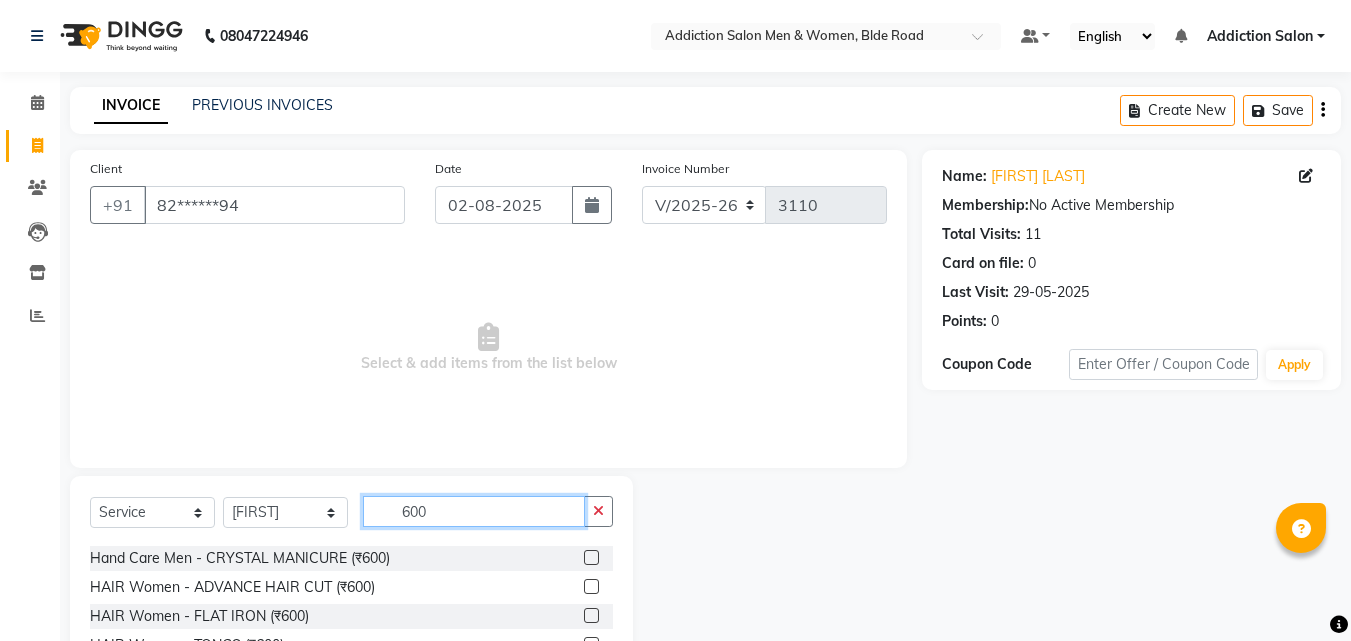 scroll, scrollTop: 100, scrollLeft: 0, axis: vertical 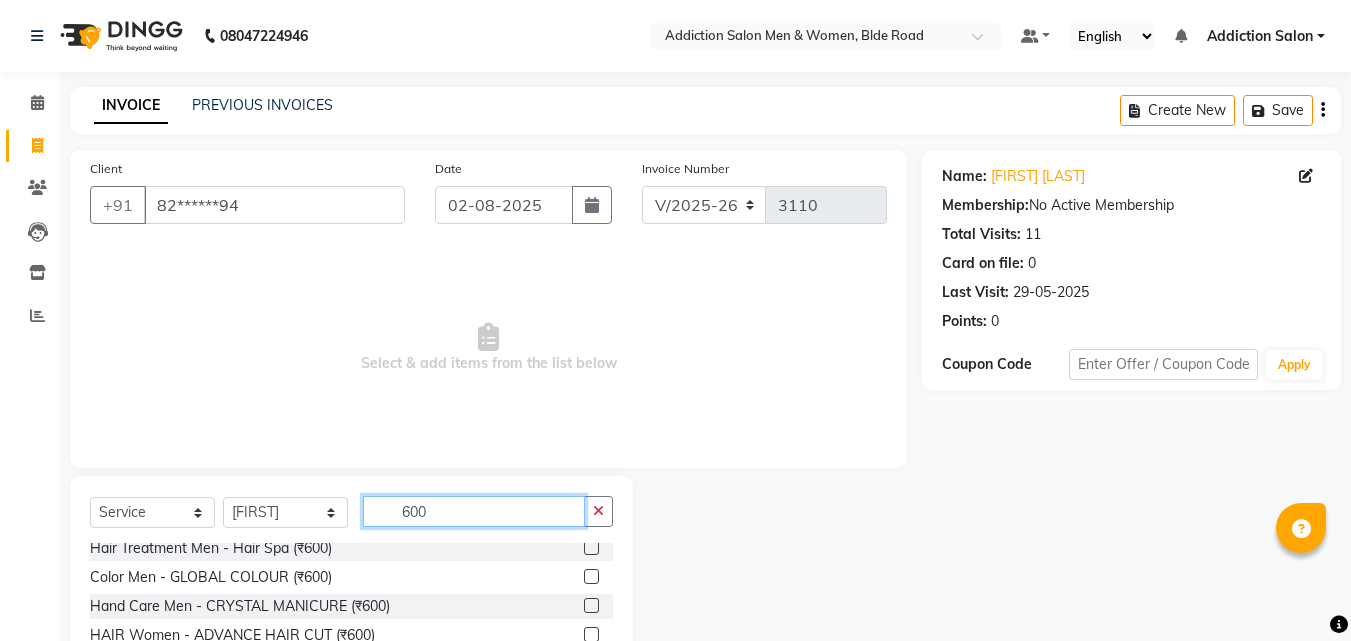 type on "600" 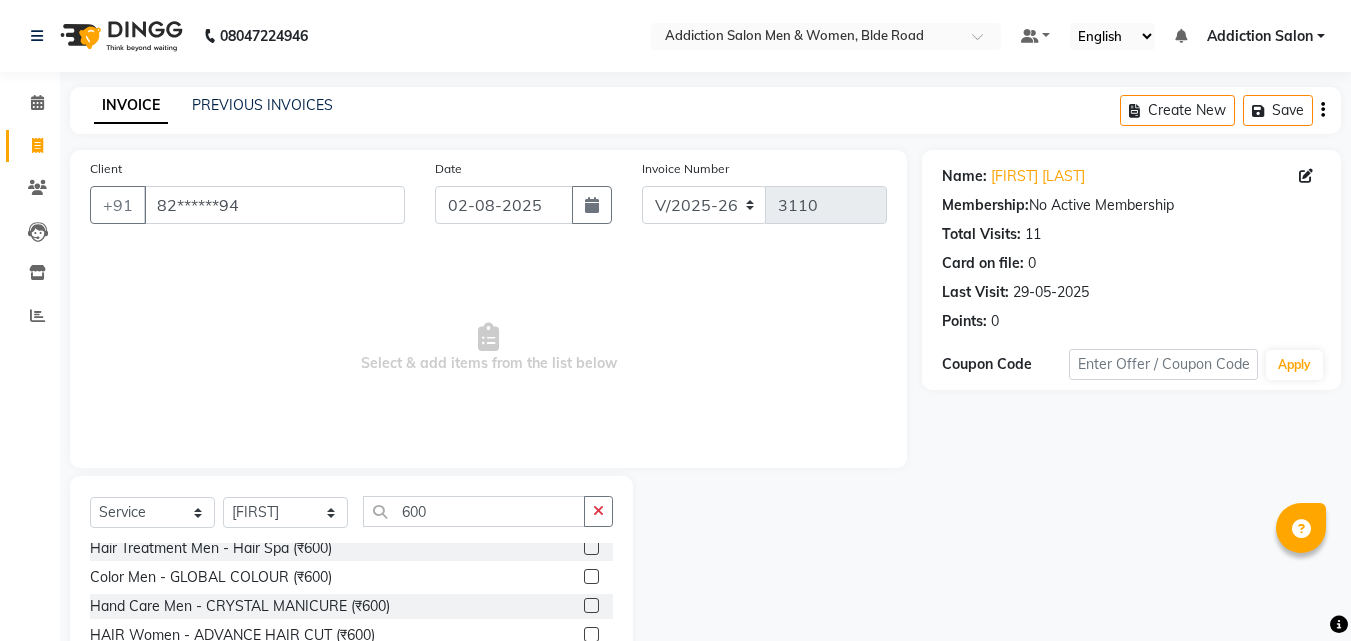 click 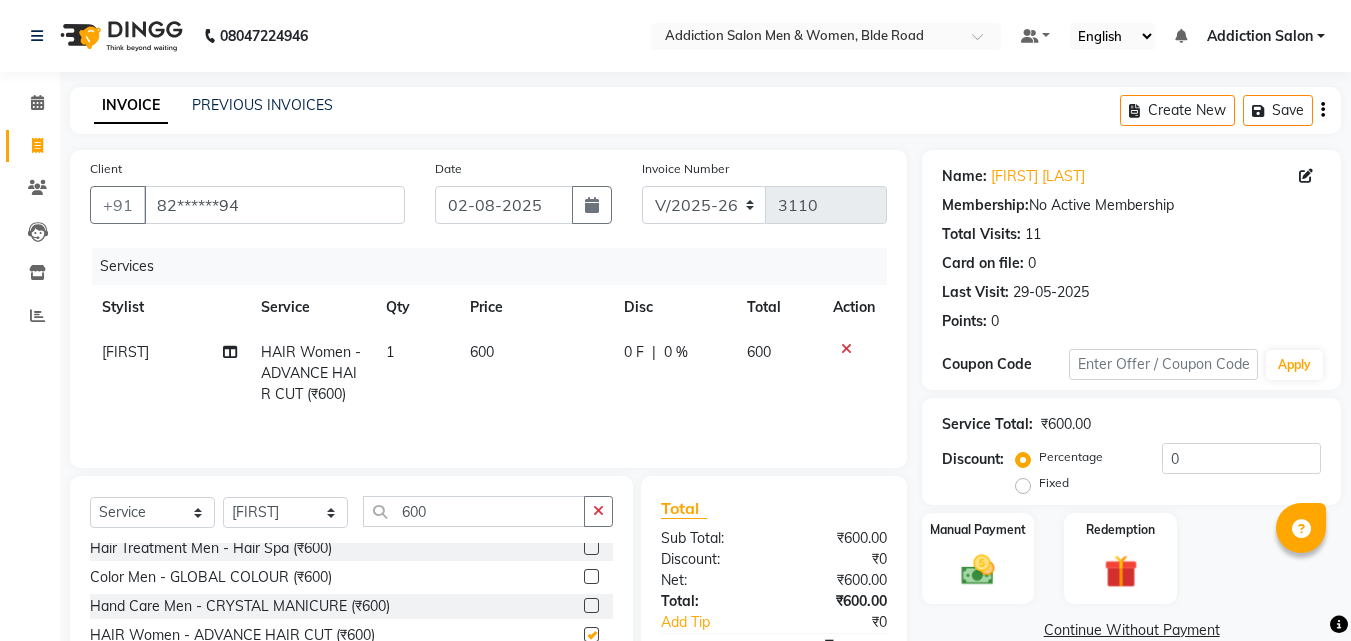 checkbox on "false" 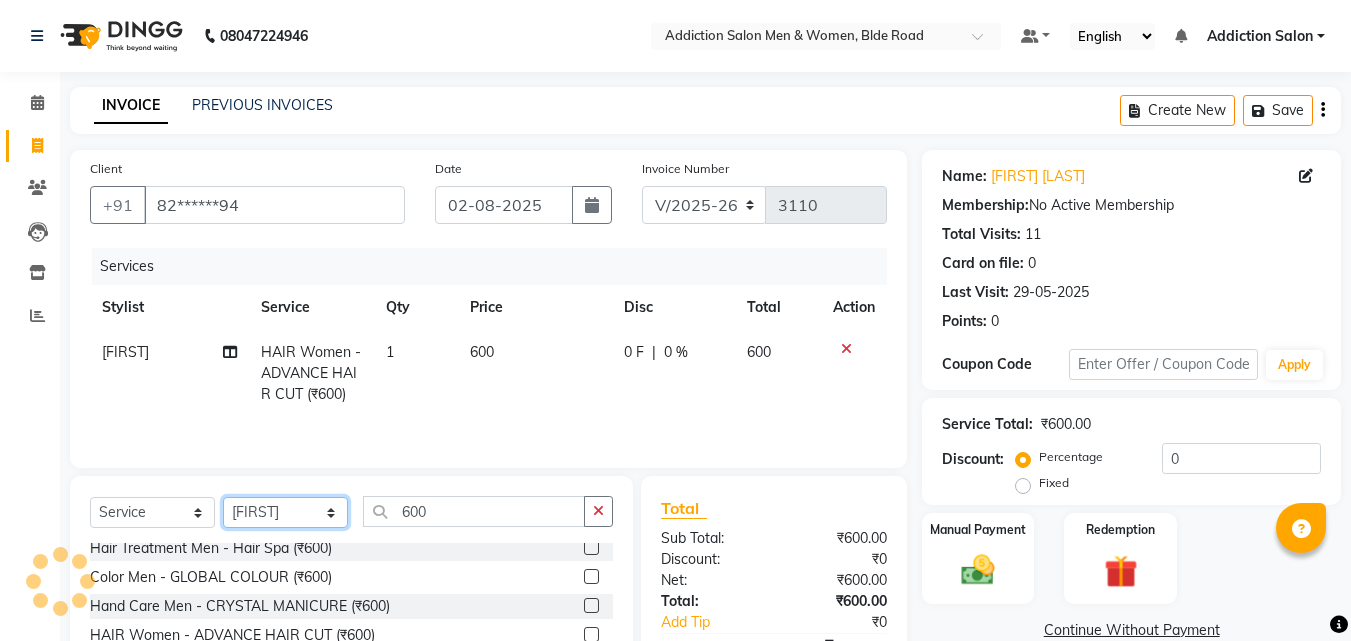 click on "Select Stylist Addiction Salon ANJALI BANSIKA Kamal KARAN KOUSHIK Nikhil Nilesh  pal Pranav REKHA RATHOD SHARDA" 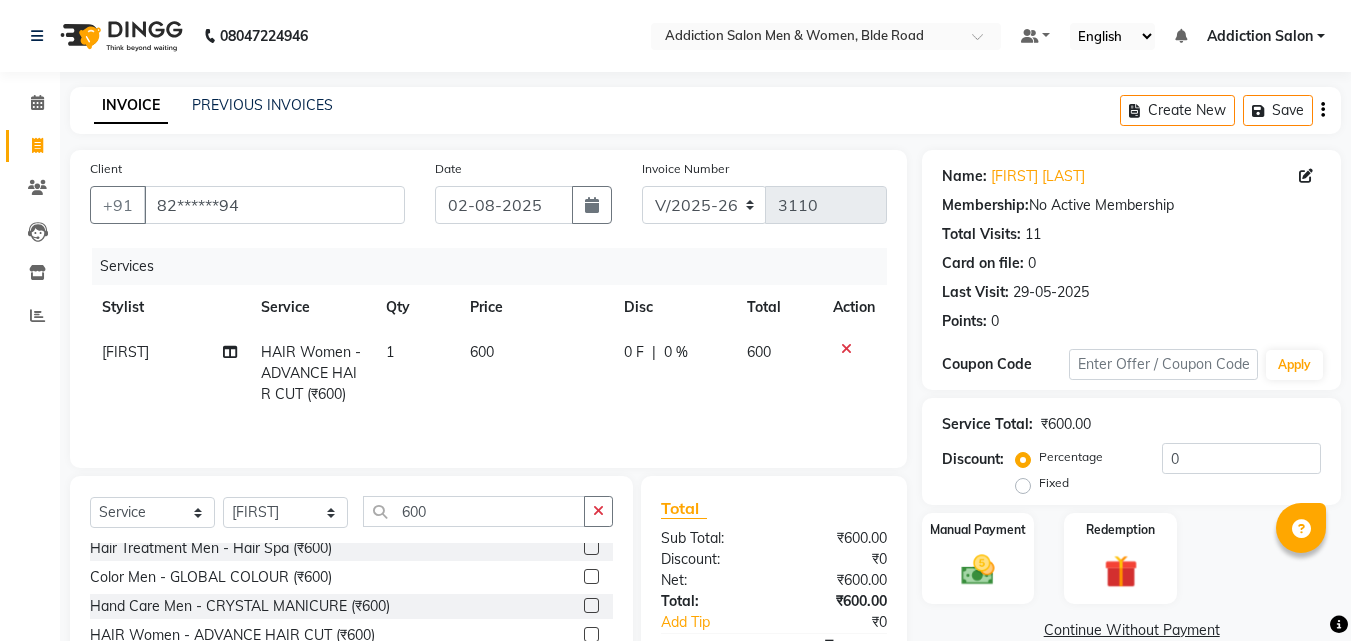 click on "Client +91 [PHONE_FRAGMENT] Date [DATE] Invoice Number V/2025 V/2025-26 3110 Services Stylist Service Qty Price Disc Total Action [FIRST] HAIR Women - ADVANCE HAIR CUT (₹600) 1 600 0 F | 0 % 600" 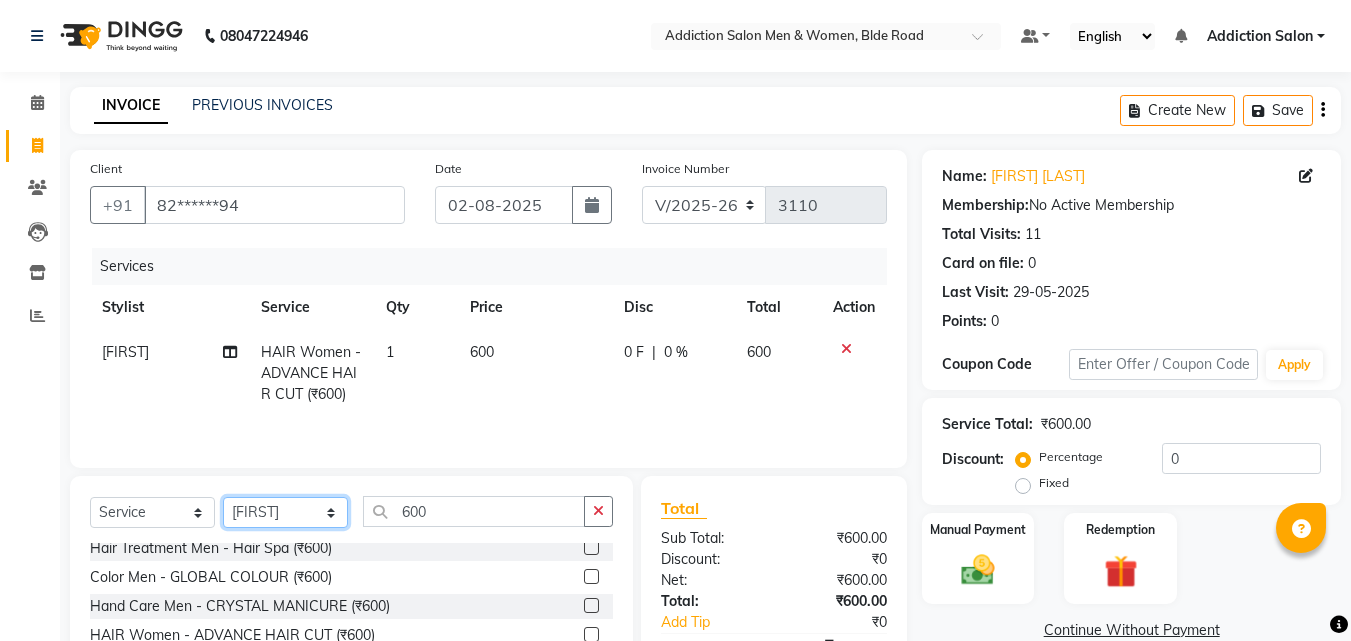 click on "Select Stylist Addiction Salon ANJALI BANSIKA Kamal KARAN KOUSHIK Nikhil Nilesh  pal Pranav REKHA RATHOD SHARDA" 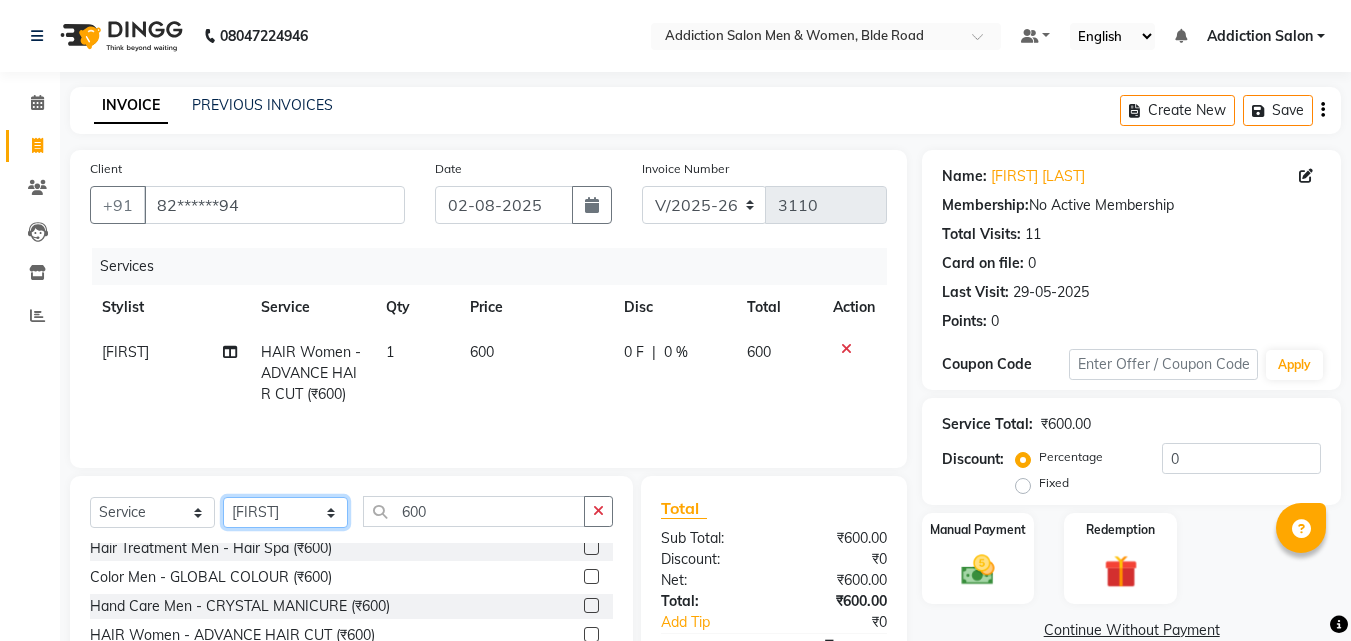 select on "51001" 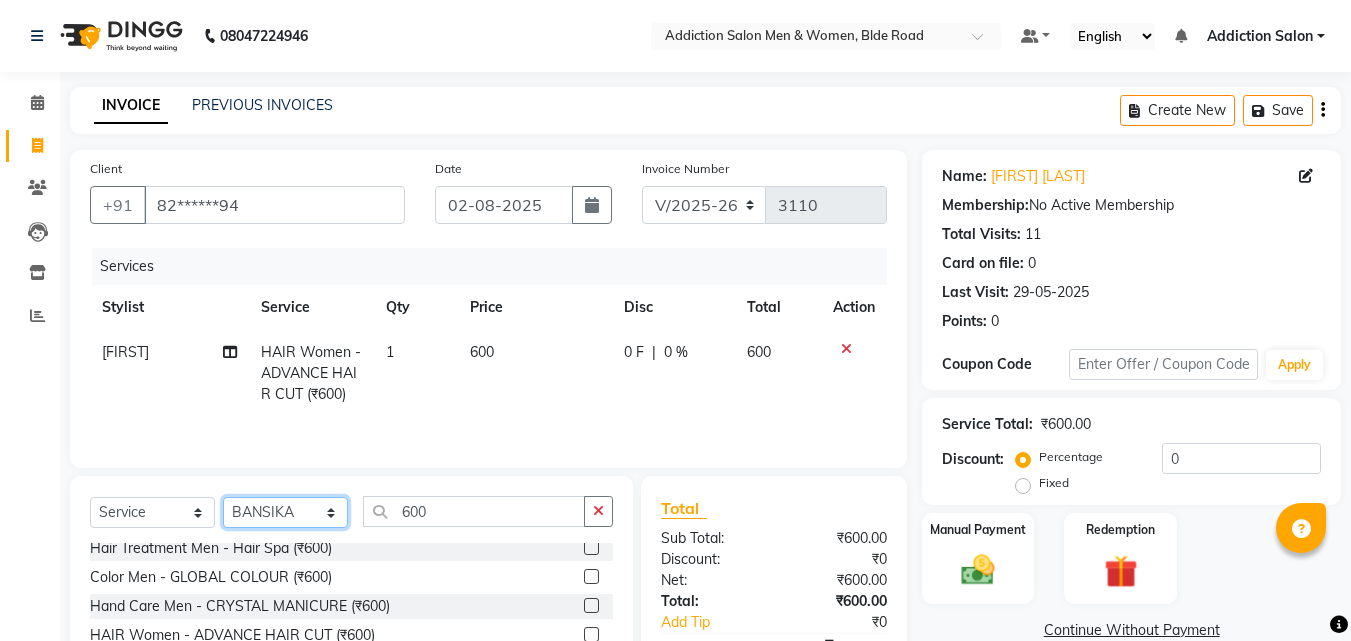 click on "Select Stylist Addiction Salon ANJALI BANSIKA Kamal KARAN KOUSHIK Nikhil Nilesh  pal Pranav REKHA RATHOD SHARDA" 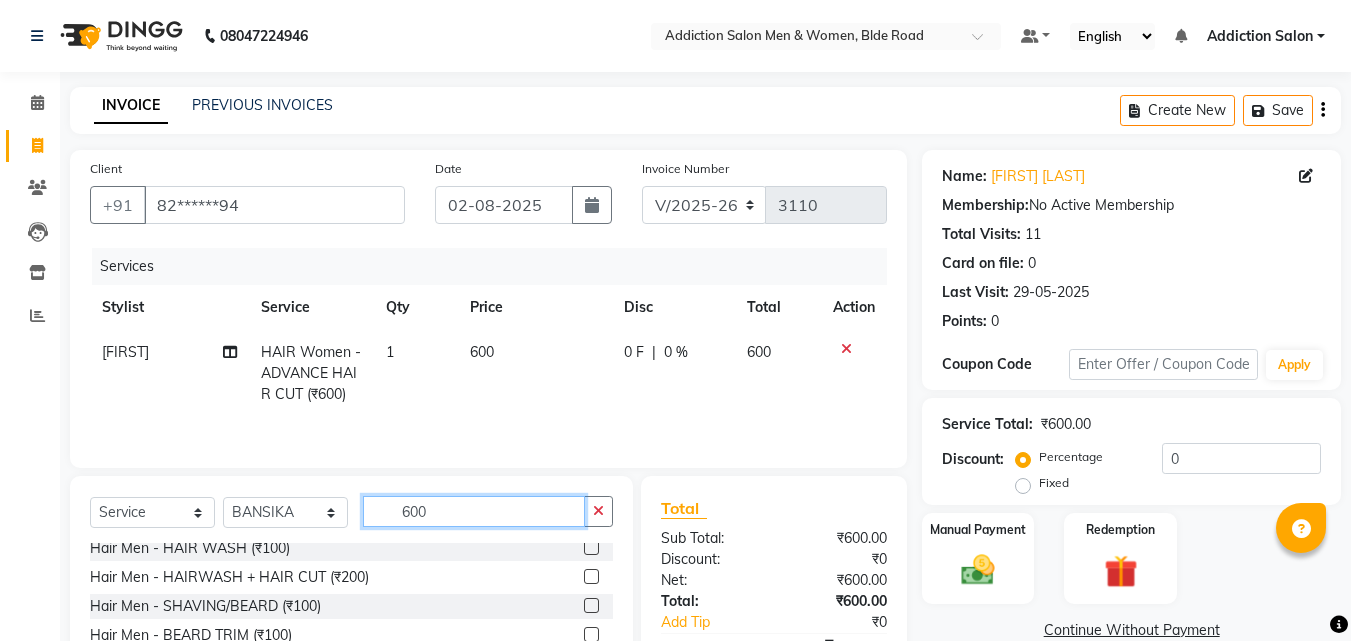 click on "600" 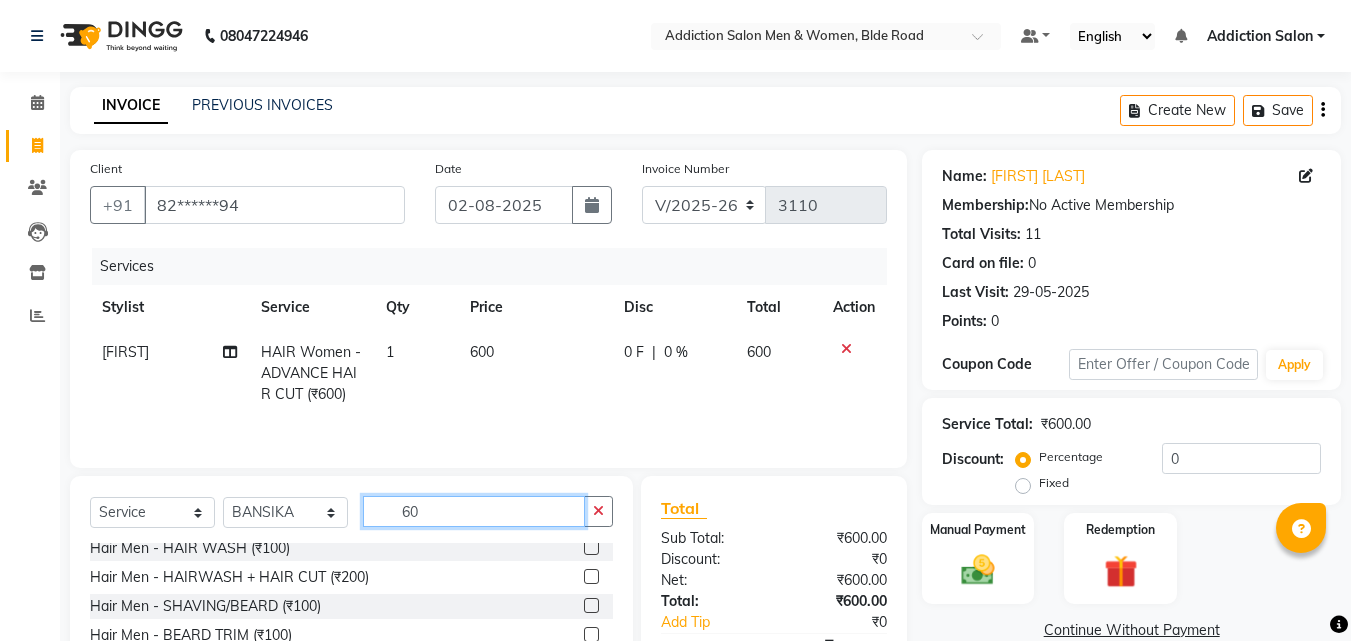 type on "6" 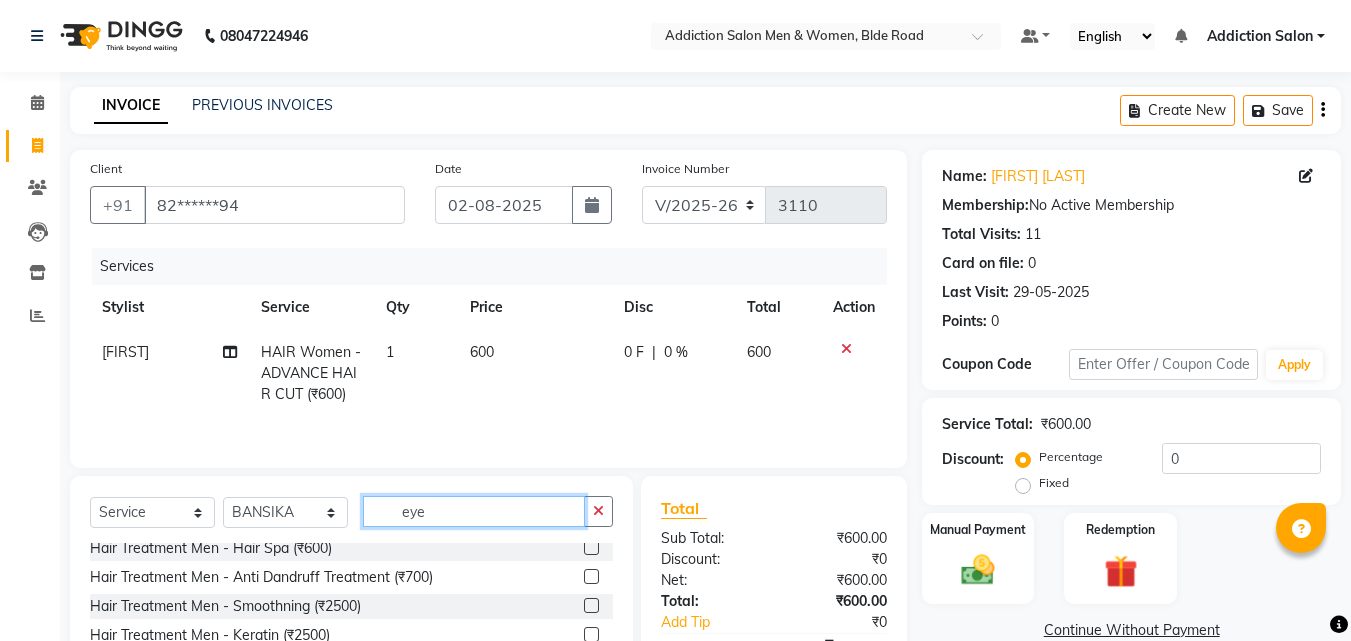 scroll, scrollTop: 0, scrollLeft: 0, axis: both 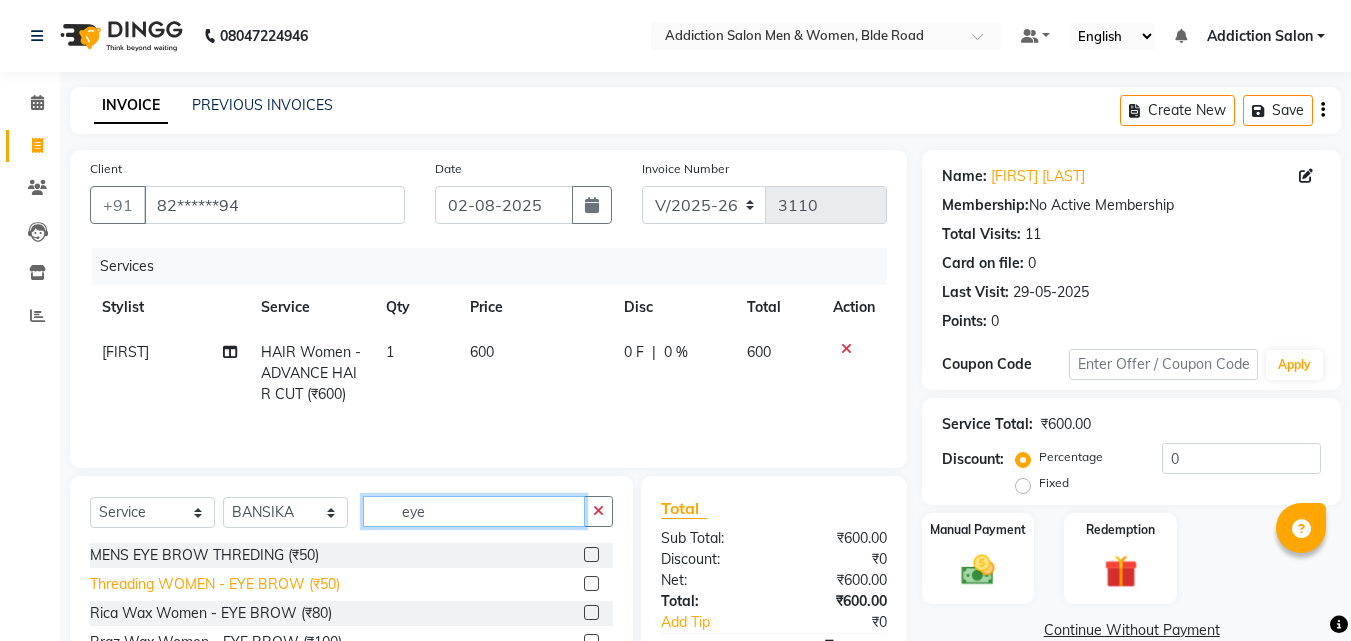 type on "eye" 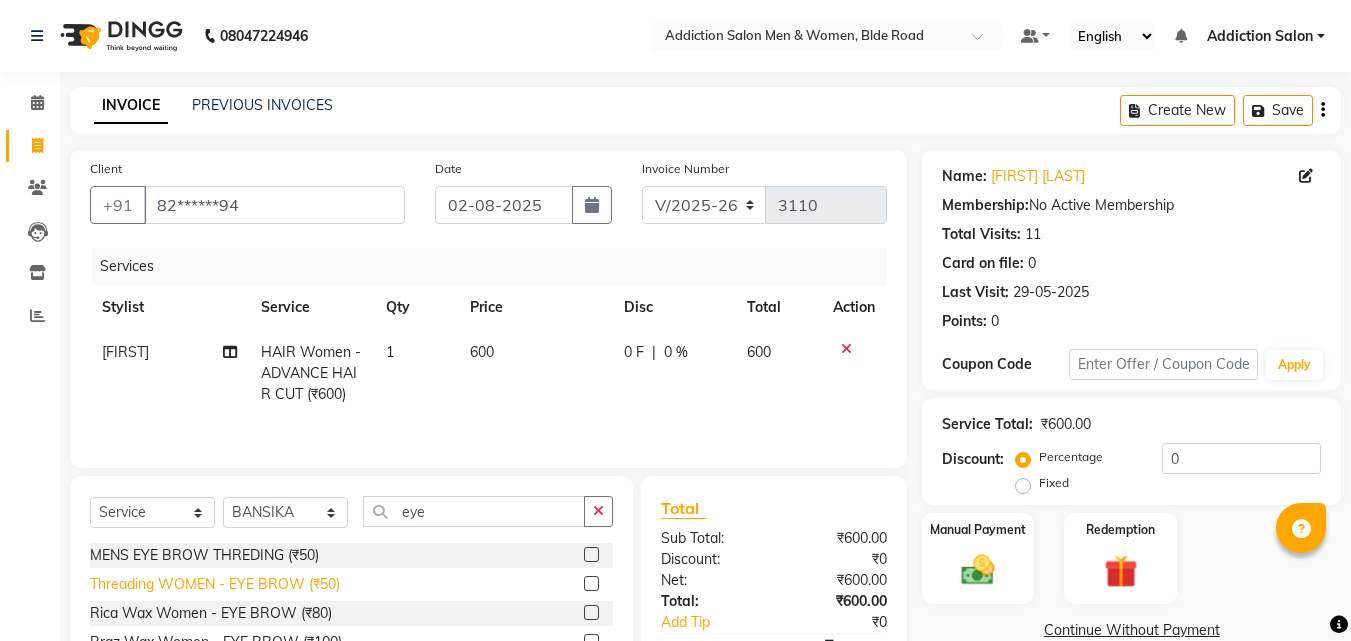 click on "Threading WOMEN - EYE BROW (₹50)" 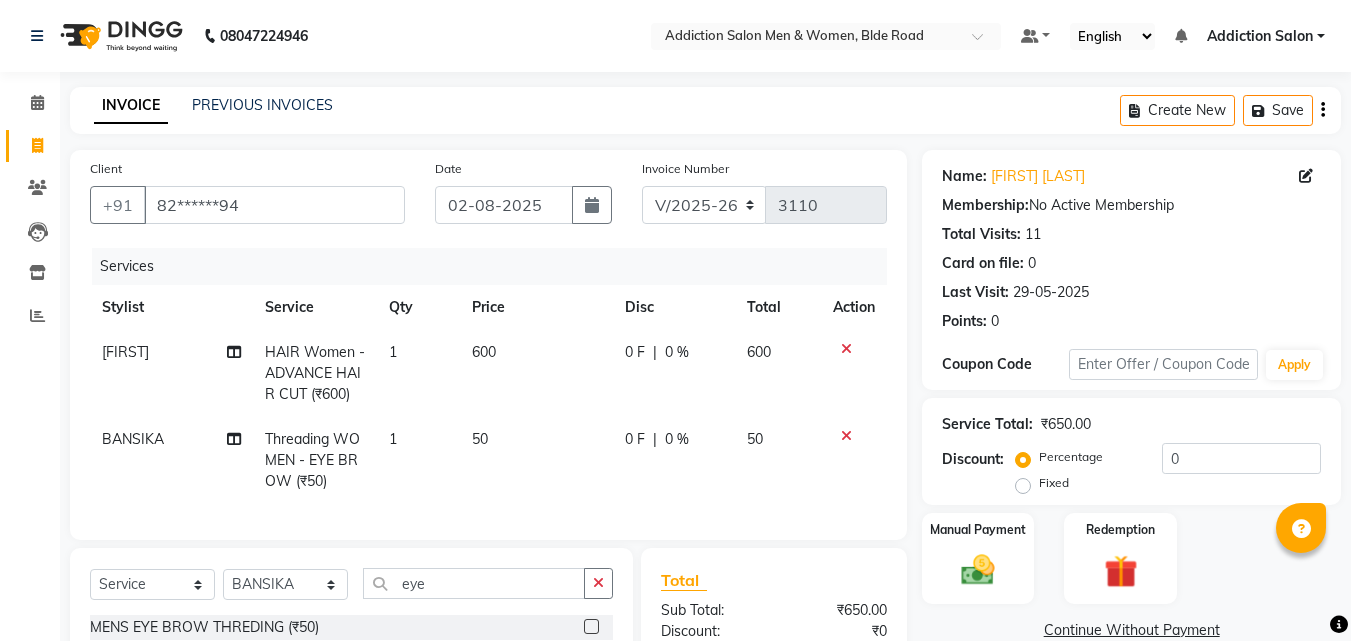 checkbox on "false" 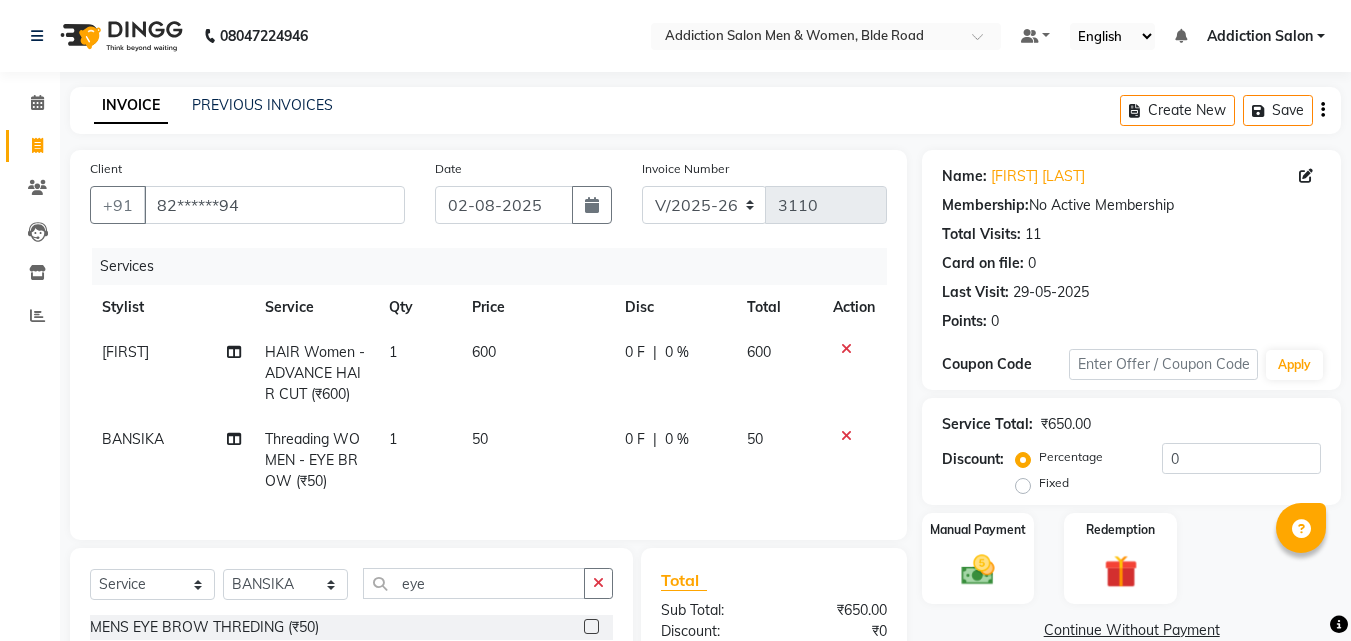 scroll, scrollTop: 100, scrollLeft: 0, axis: vertical 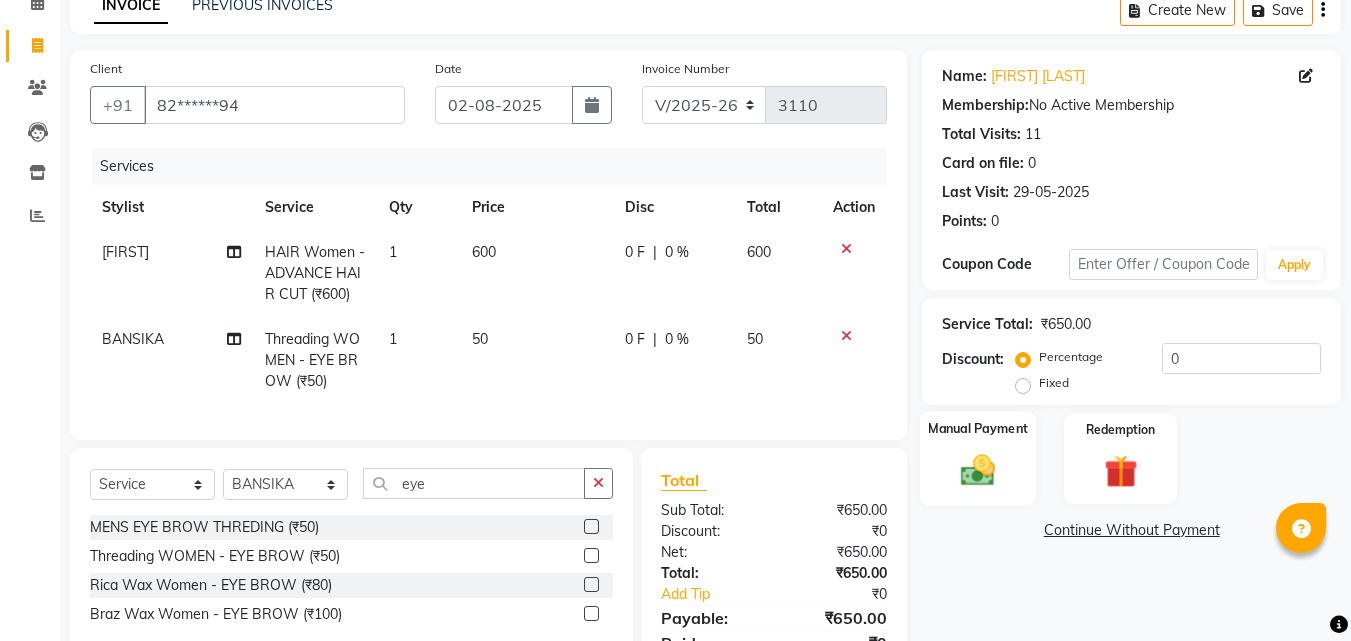 click on "Manual Payment" 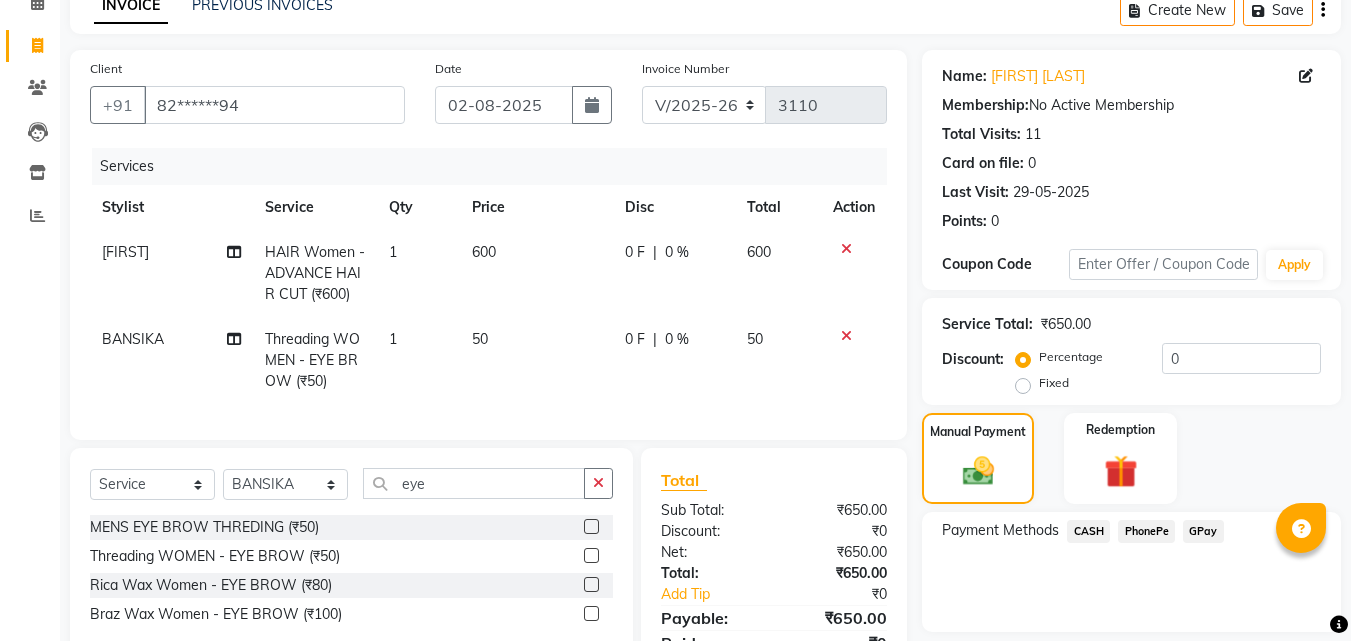 click on "PhonePe" 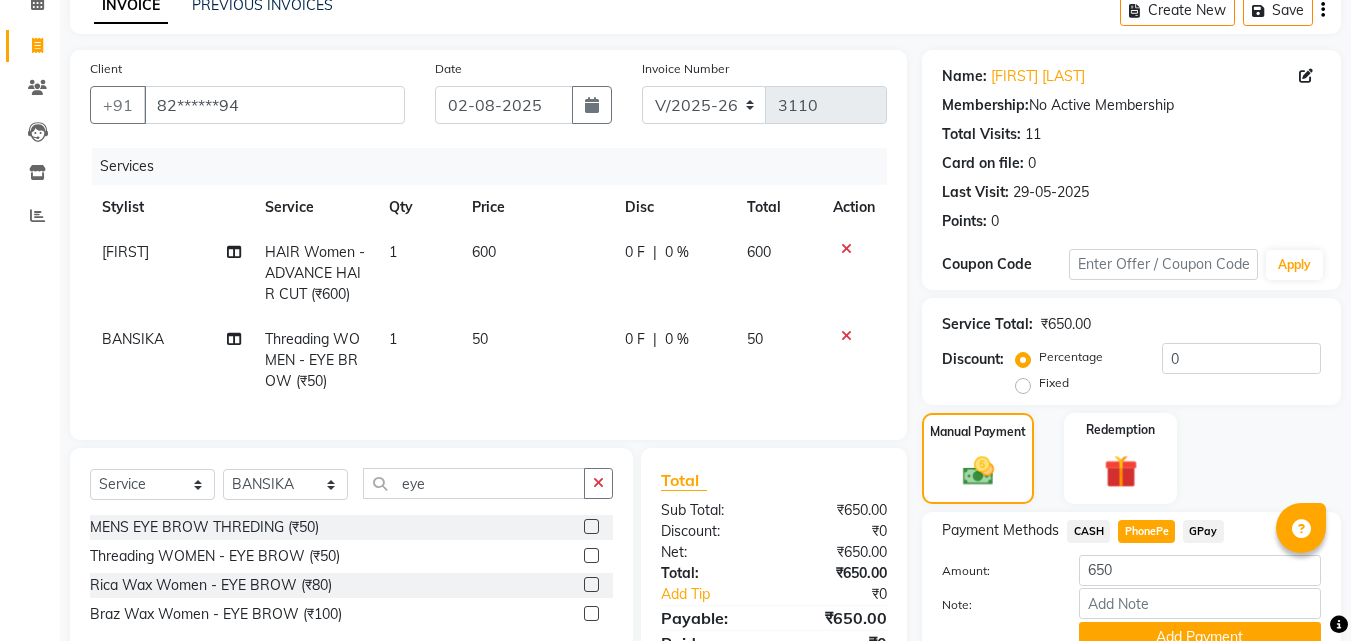 scroll, scrollTop: 200, scrollLeft: 0, axis: vertical 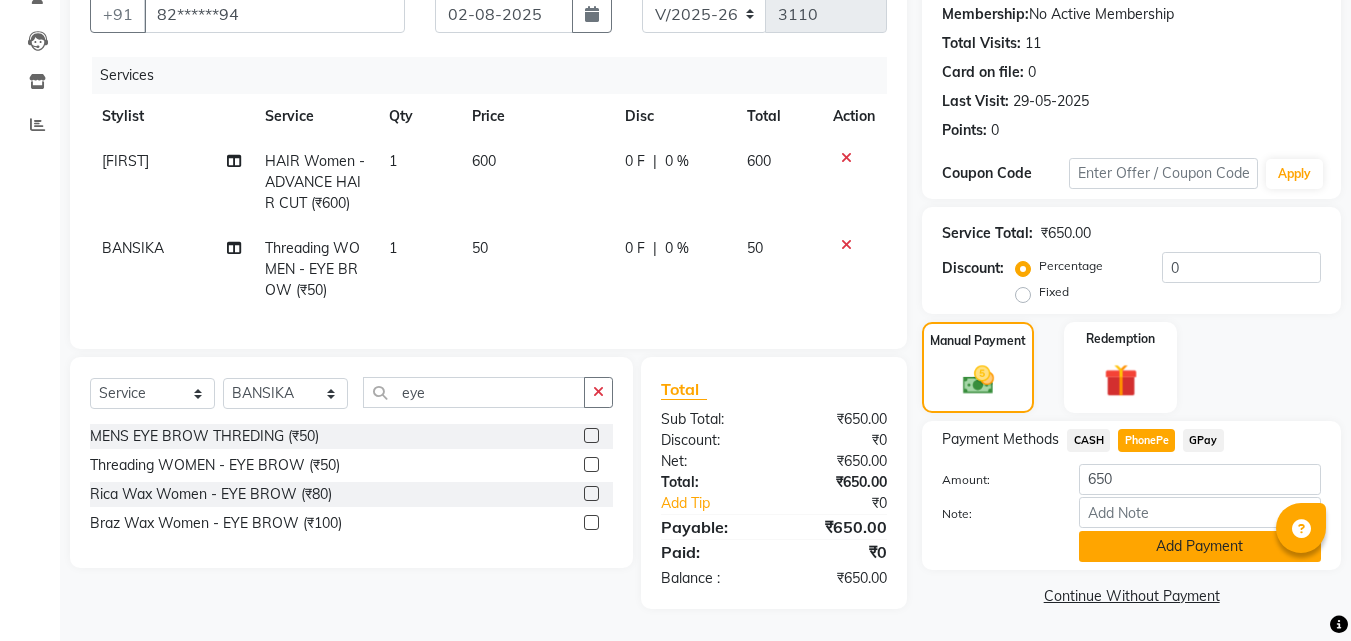 click on "Add Payment" 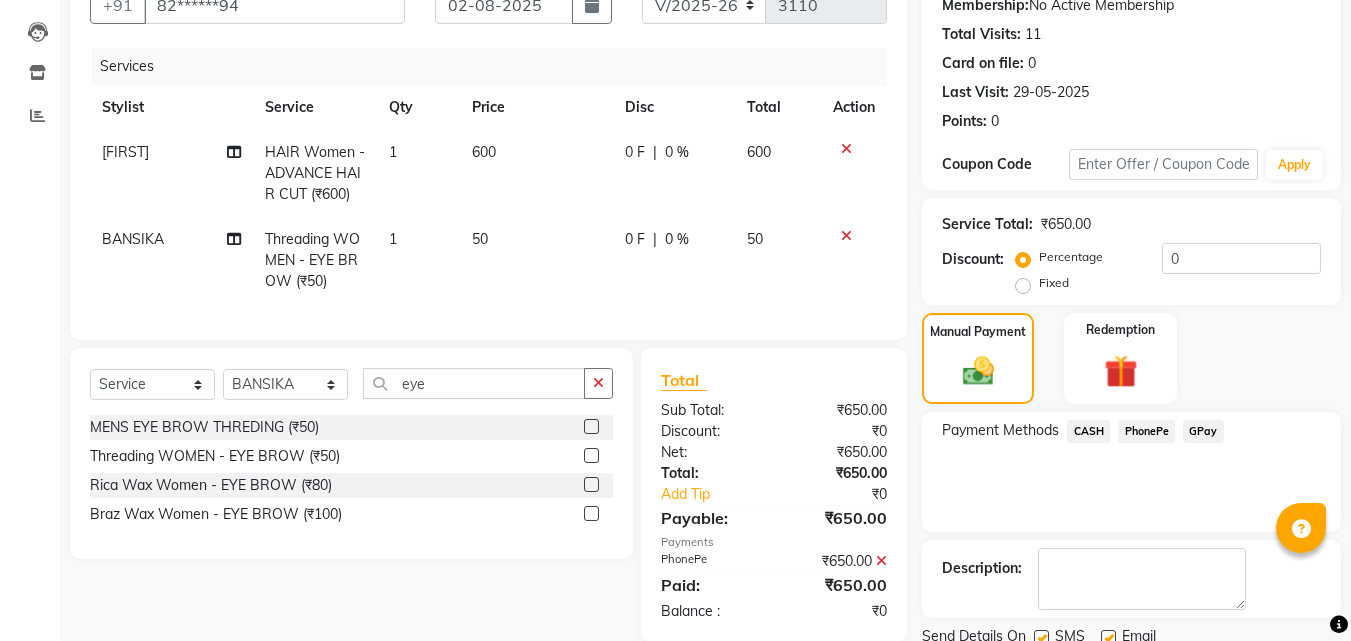 scroll, scrollTop: 275, scrollLeft: 0, axis: vertical 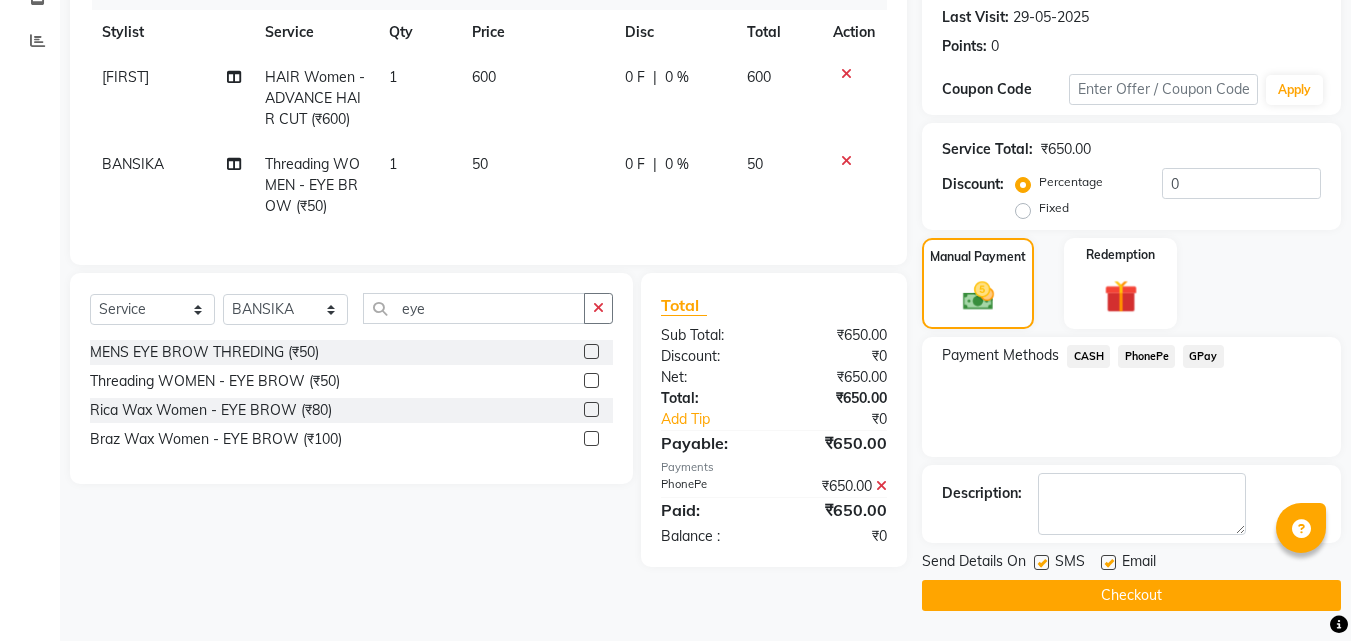 click on "Checkout" 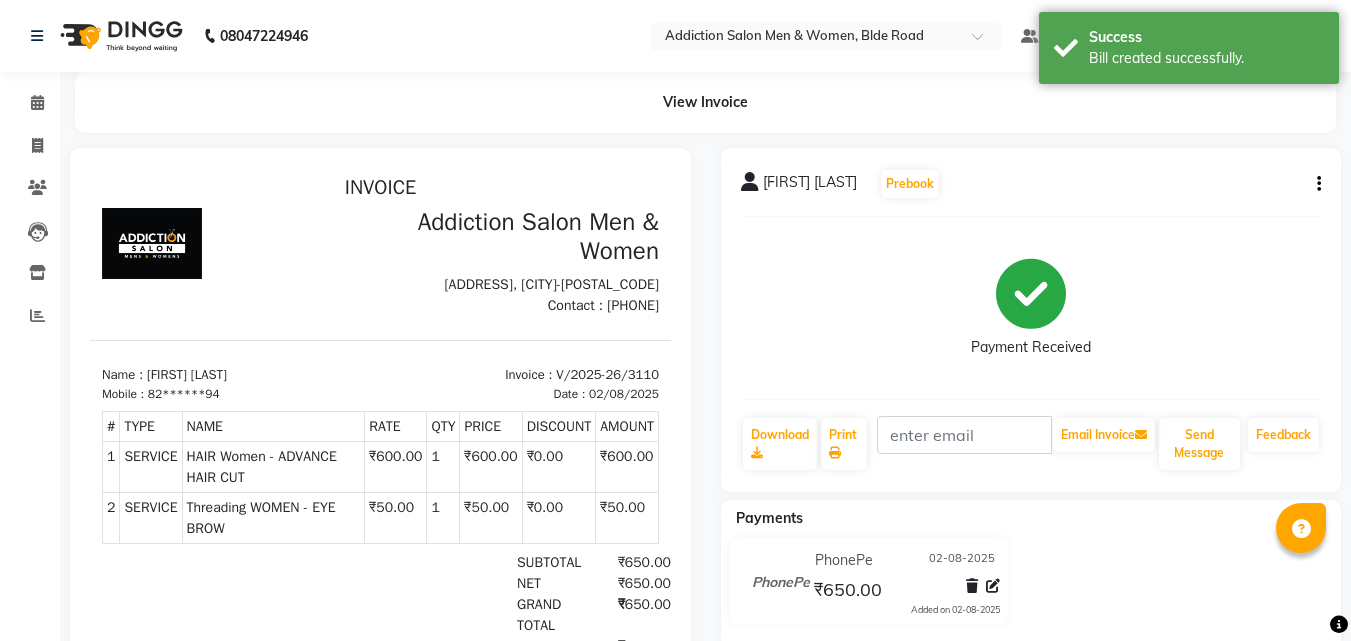 scroll, scrollTop: 0, scrollLeft: 0, axis: both 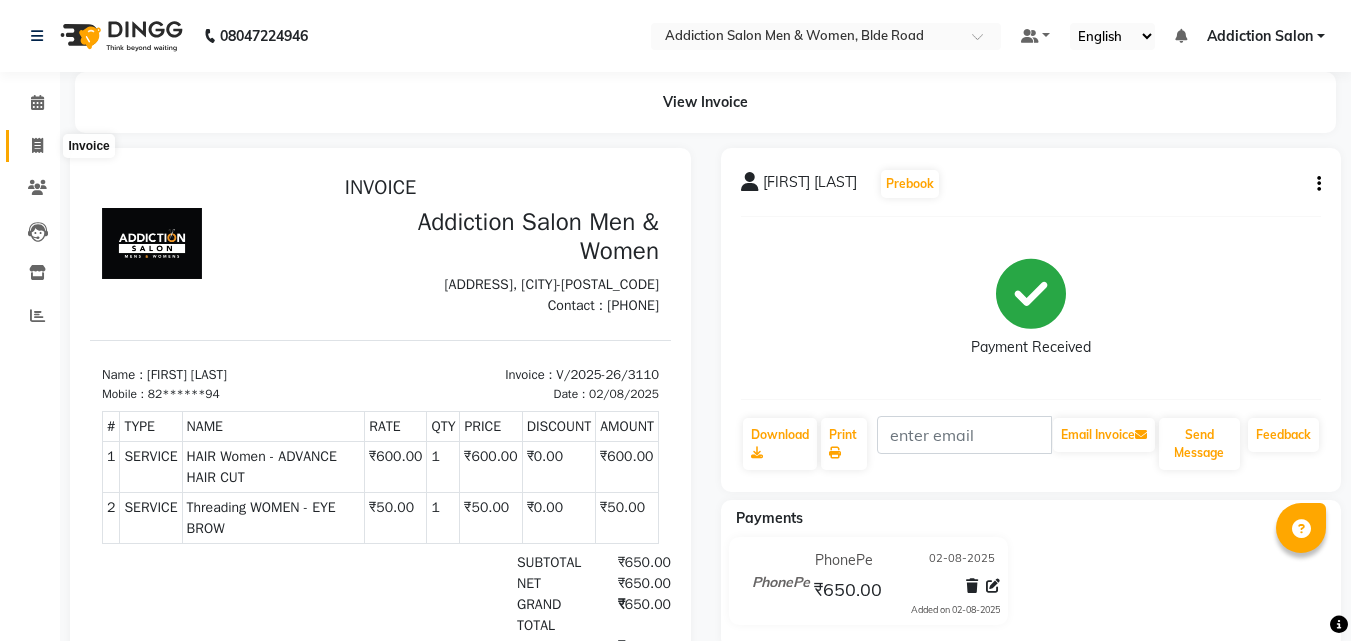 click 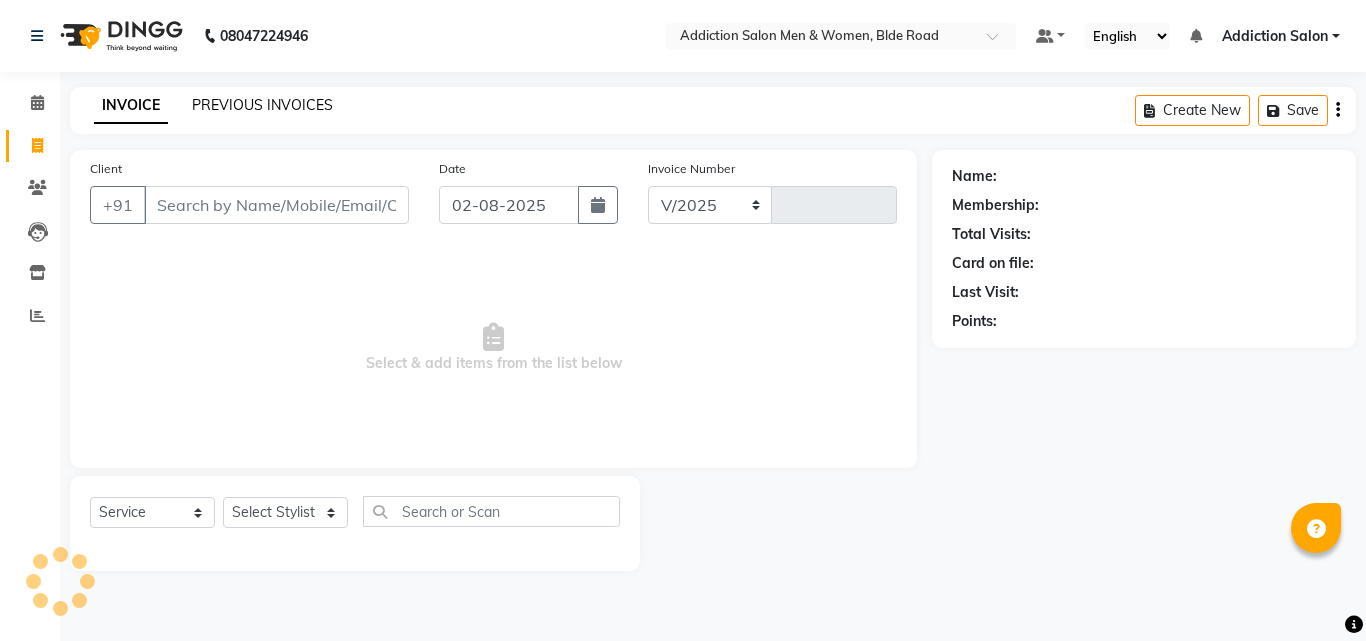 select on "6595" 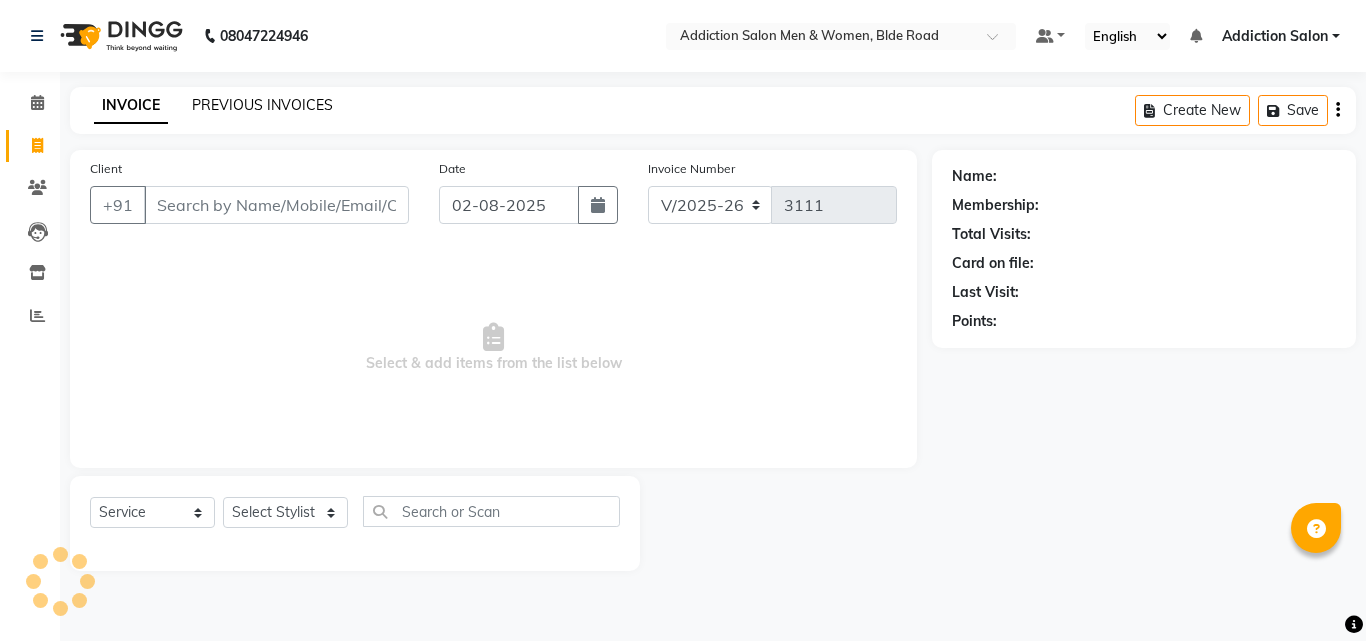 click on "PREVIOUS INVOICES" 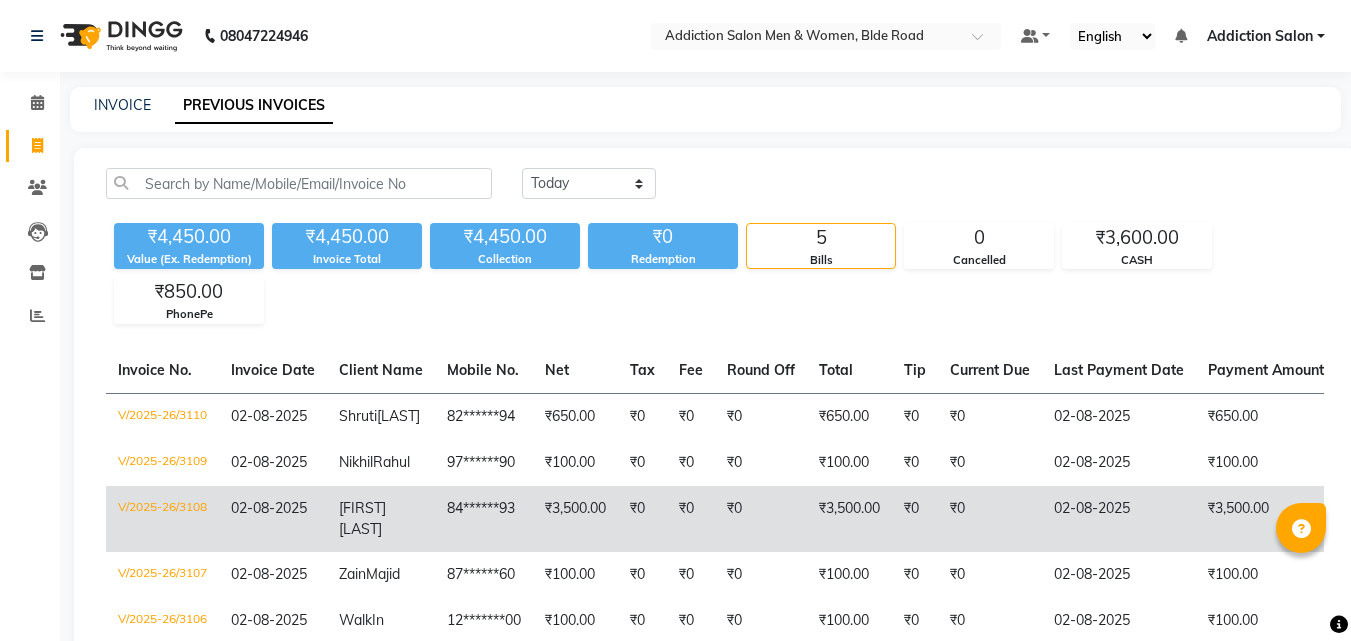 click on "[FIRST] [LAST]" 